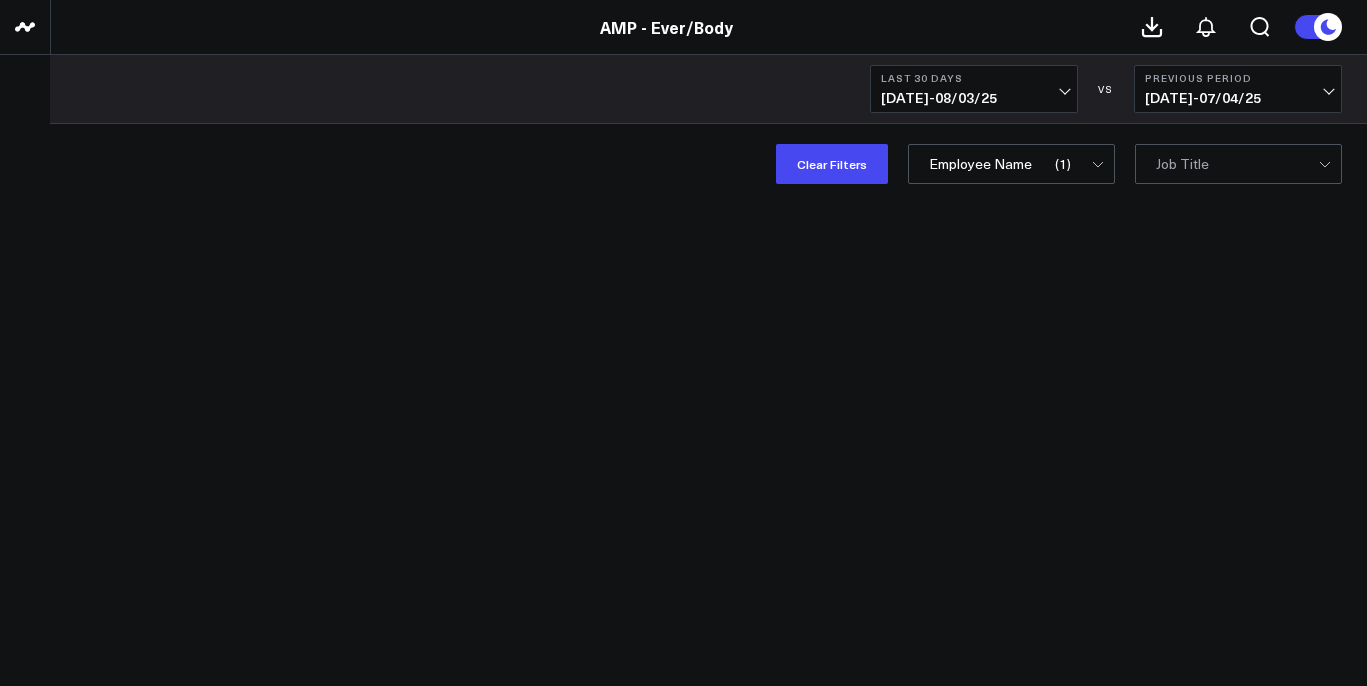scroll, scrollTop: 0, scrollLeft: 0, axis: both 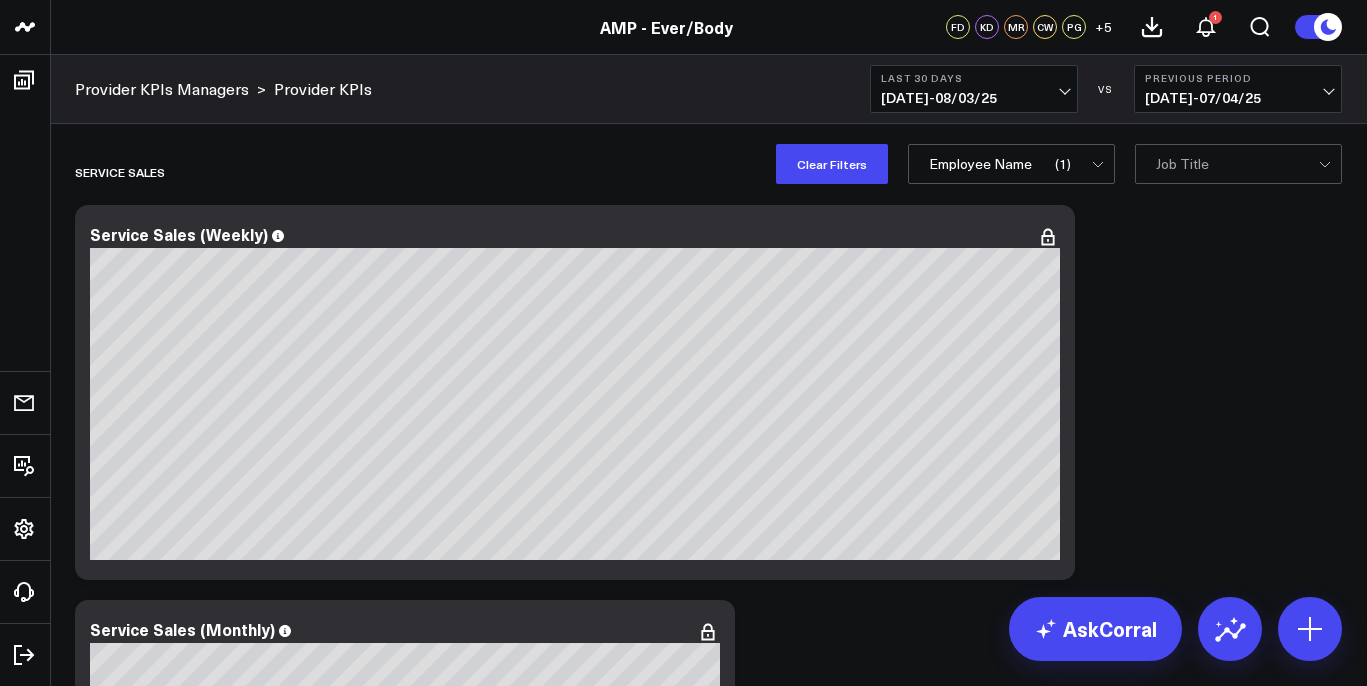 click on "Last 30 Days [DATE]  -  [DATE]" at bounding box center (974, 89) 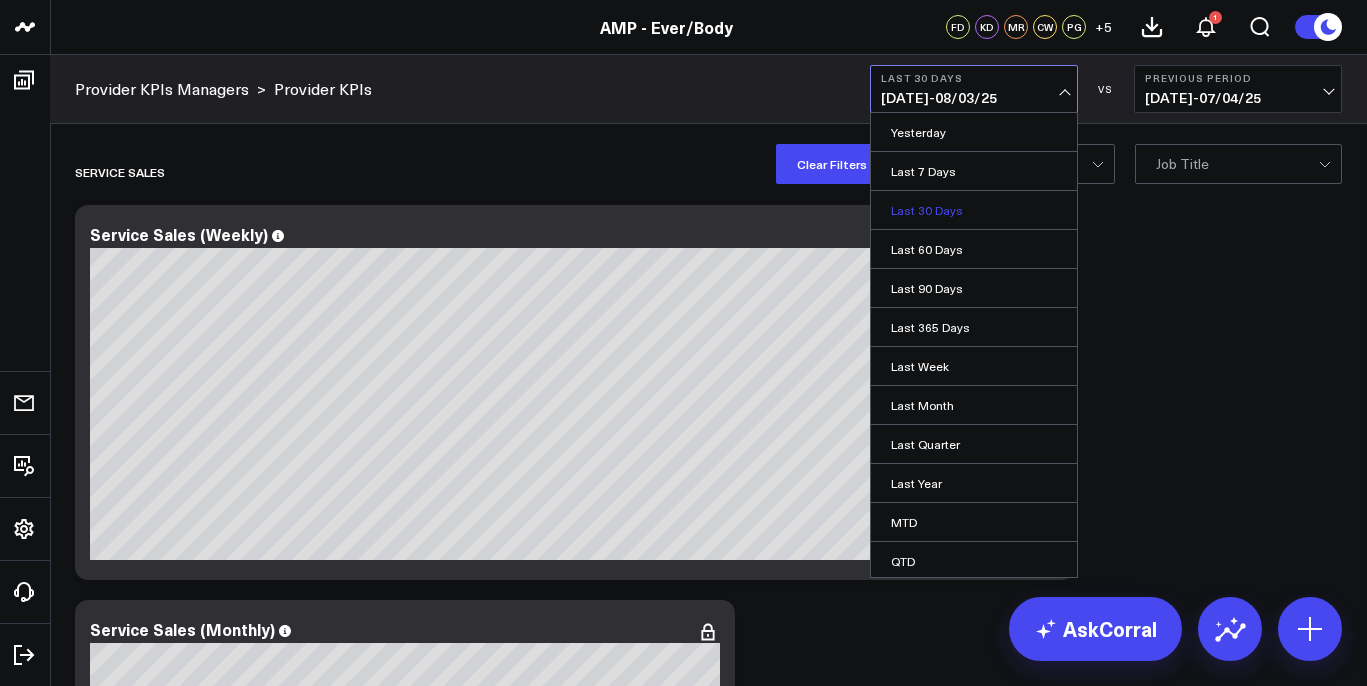 click on "Last 30 Days" at bounding box center (974, 210) 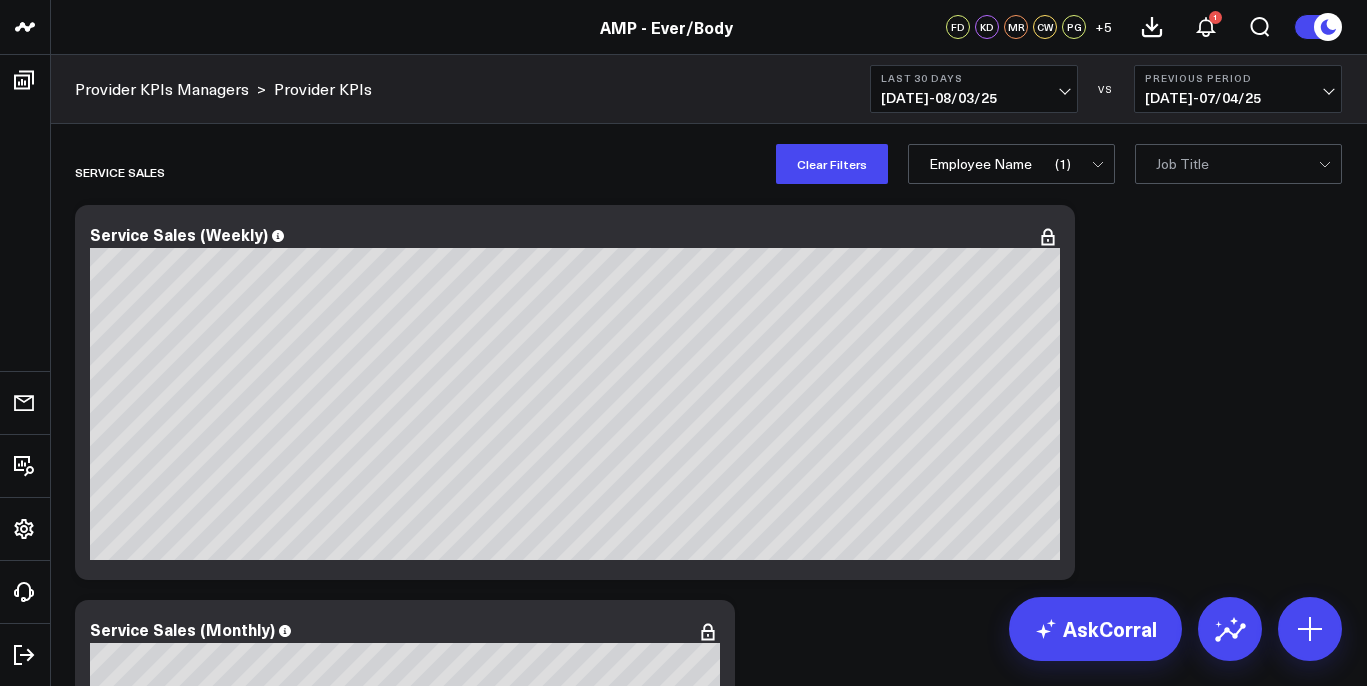 click on "[DATE]  -  [DATE]" at bounding box center (974, 98) 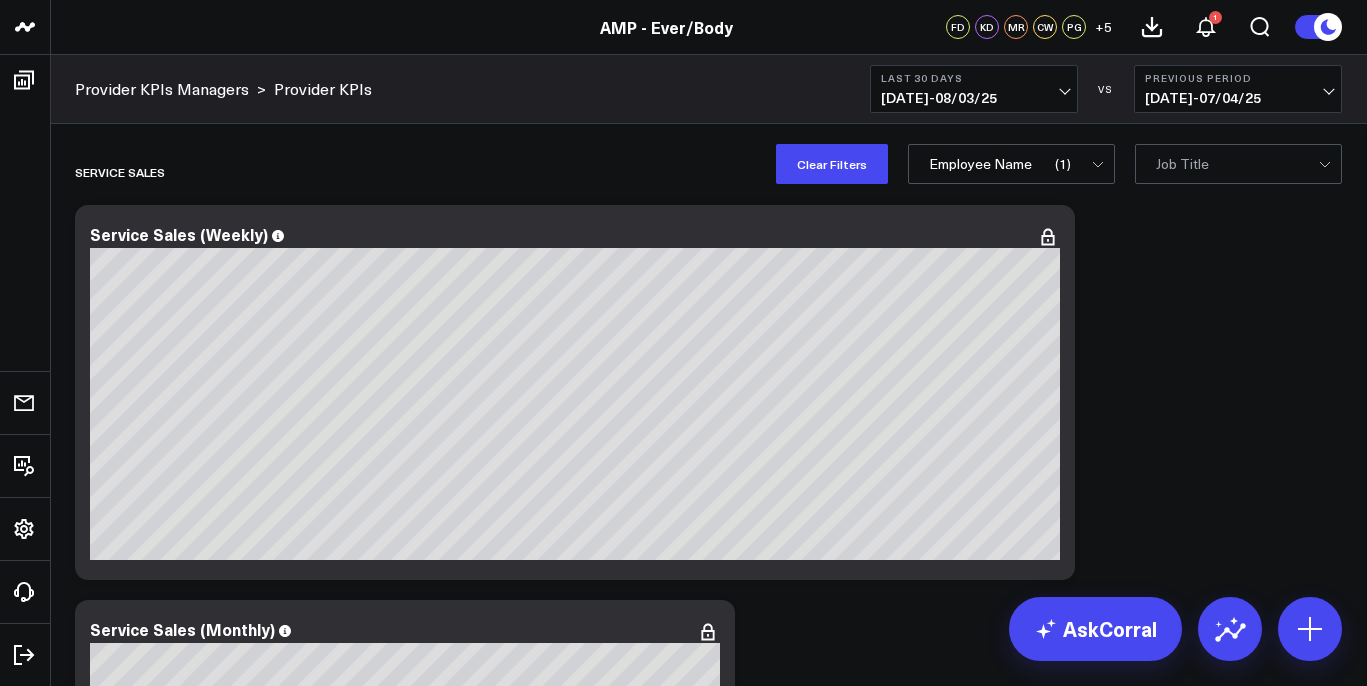 click on "Previous Period [DATE]  -  [DATE]" at bounding box center (1238, 89) 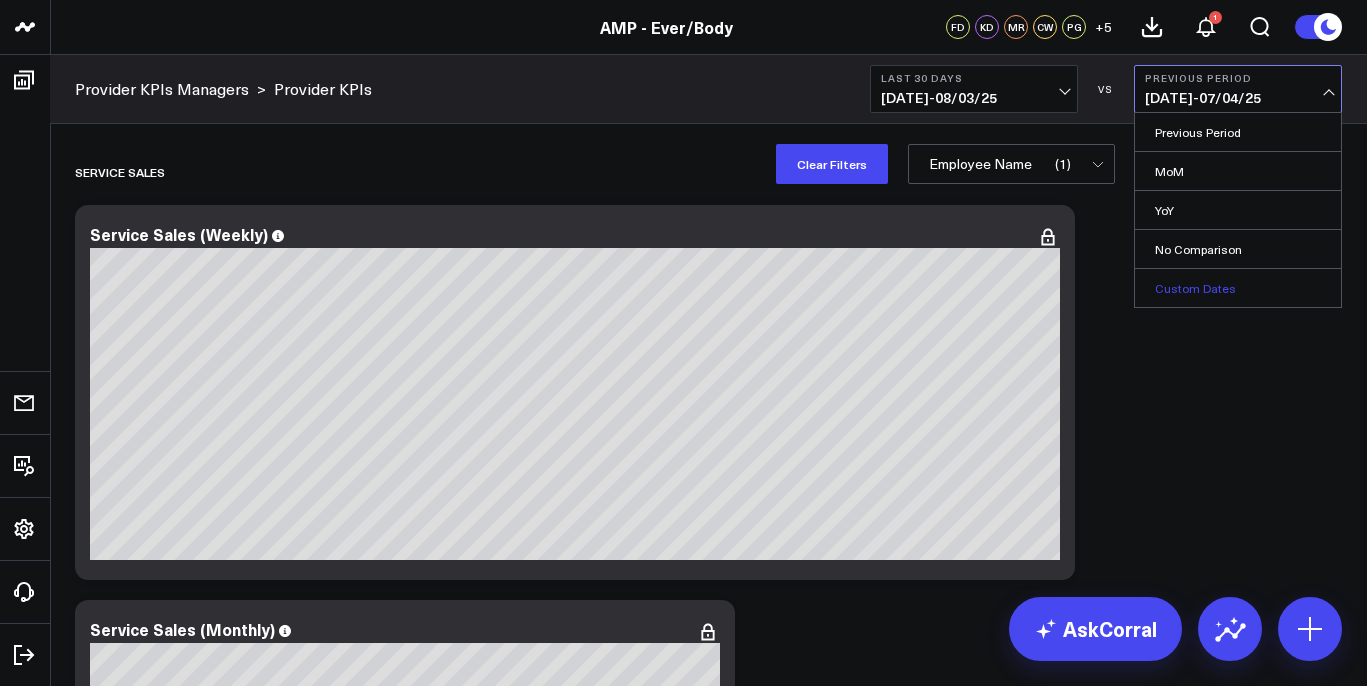 click on "Custom Dates" at bounding box center [1238, 288] 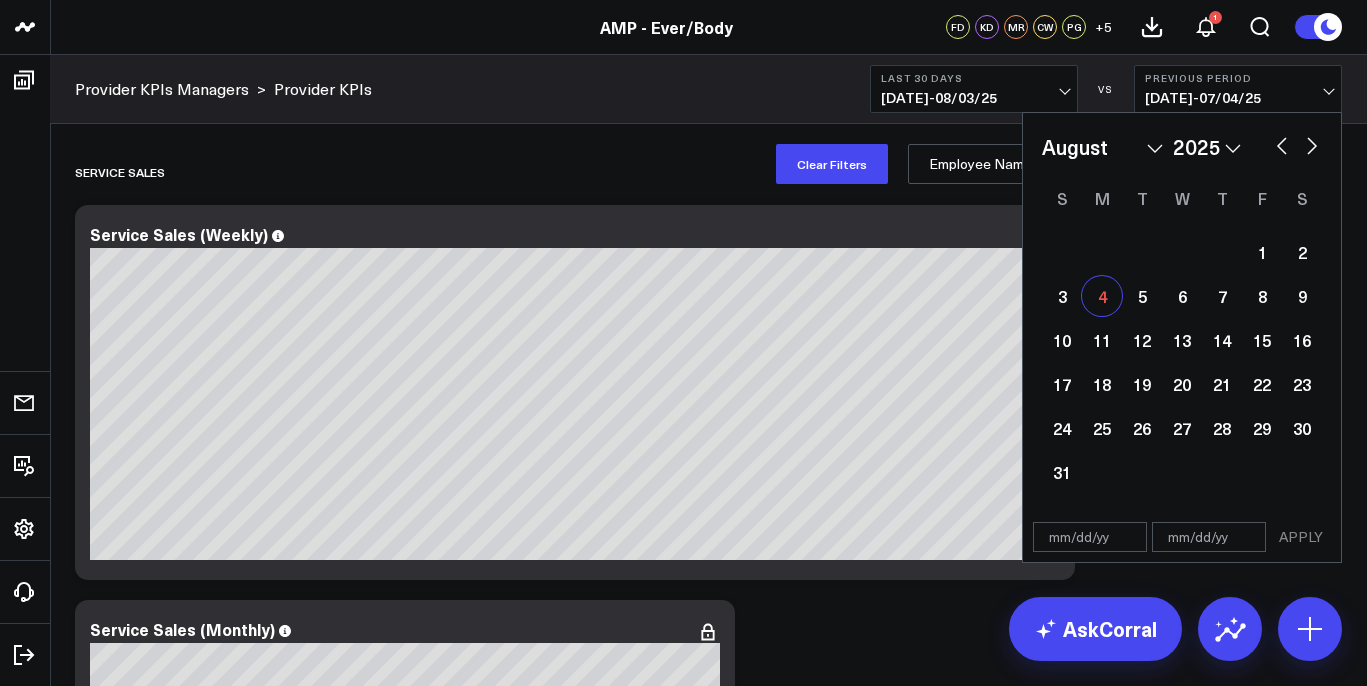 click on "4" at bounding box center [1102, 296] 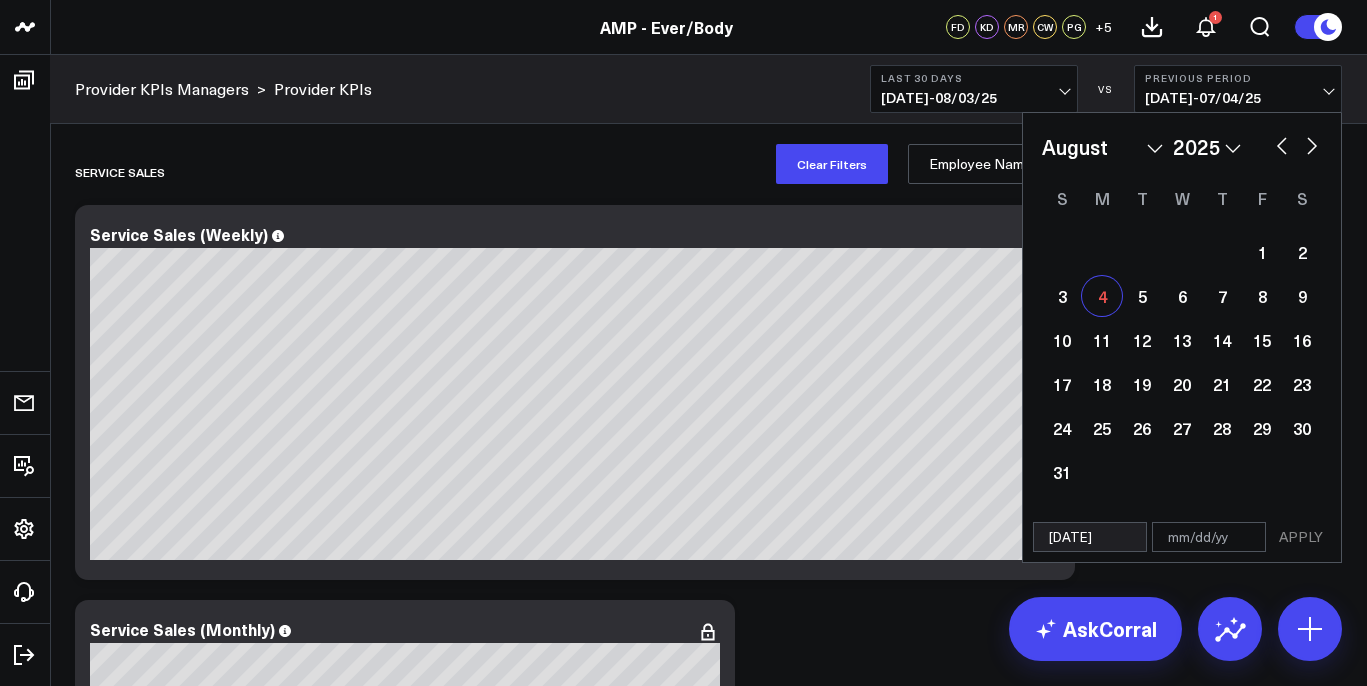 select on "7" 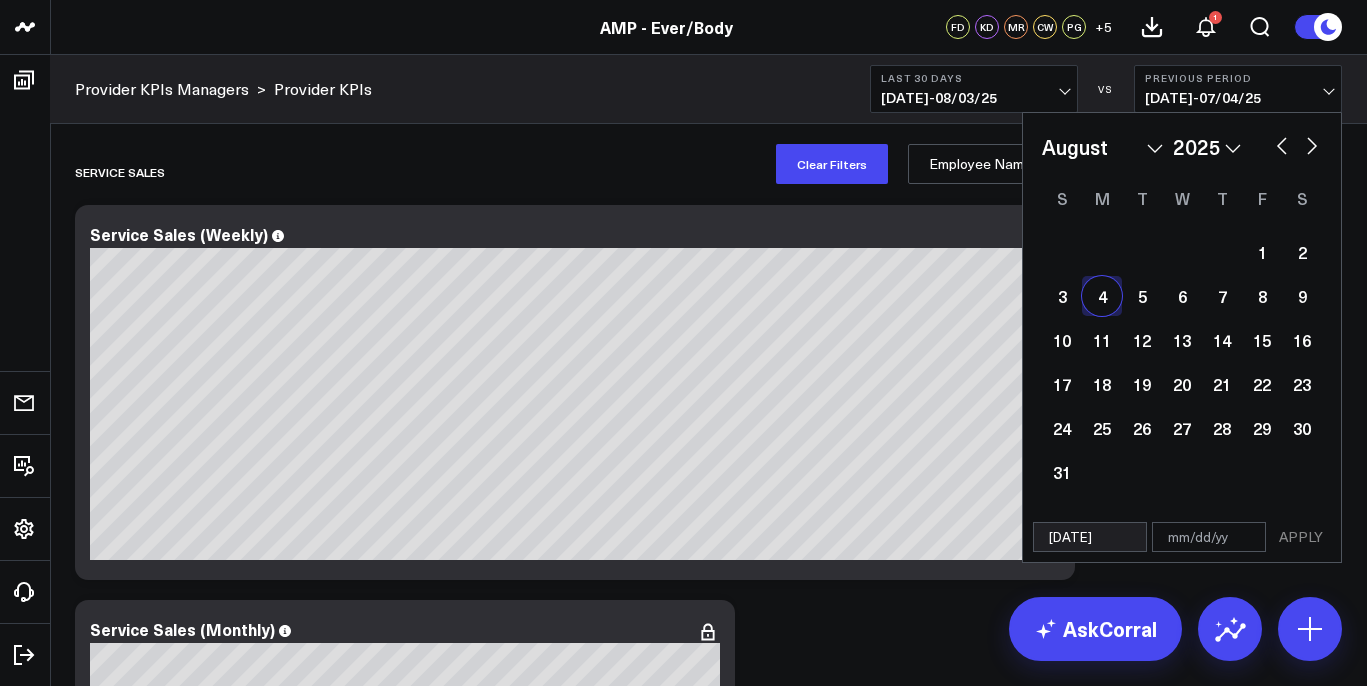 click on "4" at bounding box center [1102, 296] 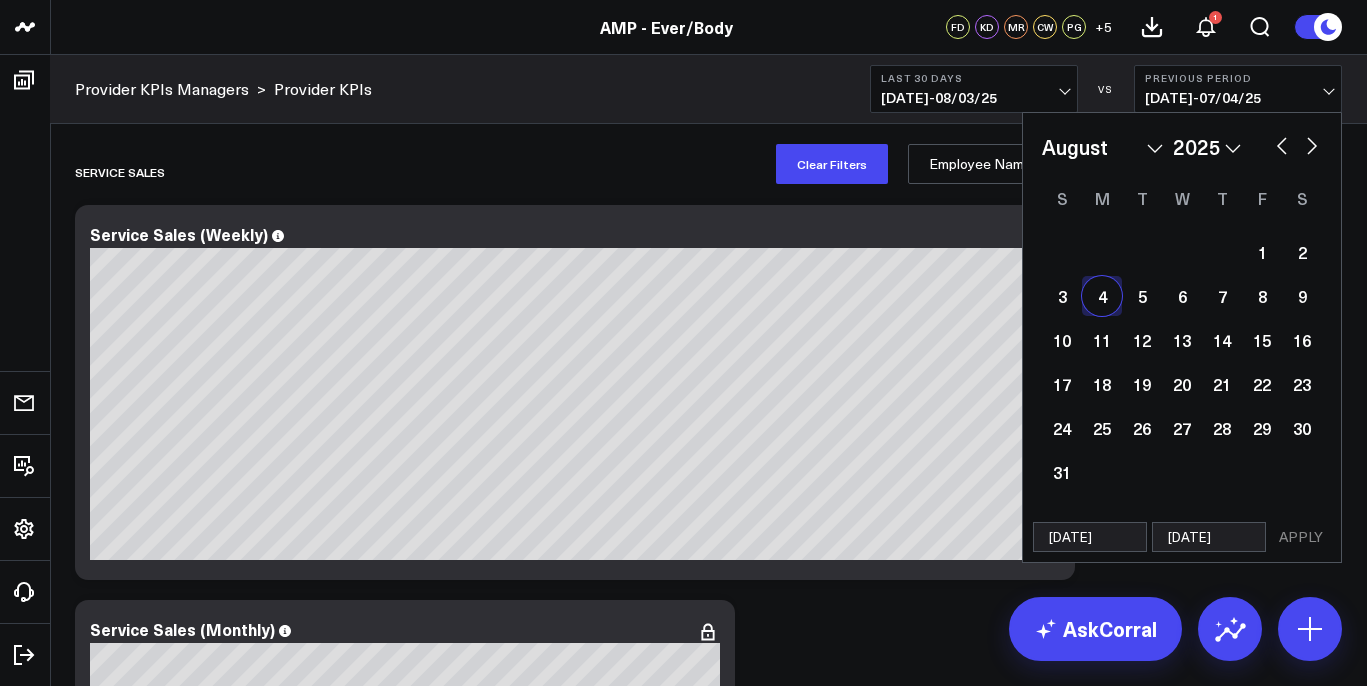 select on "7" 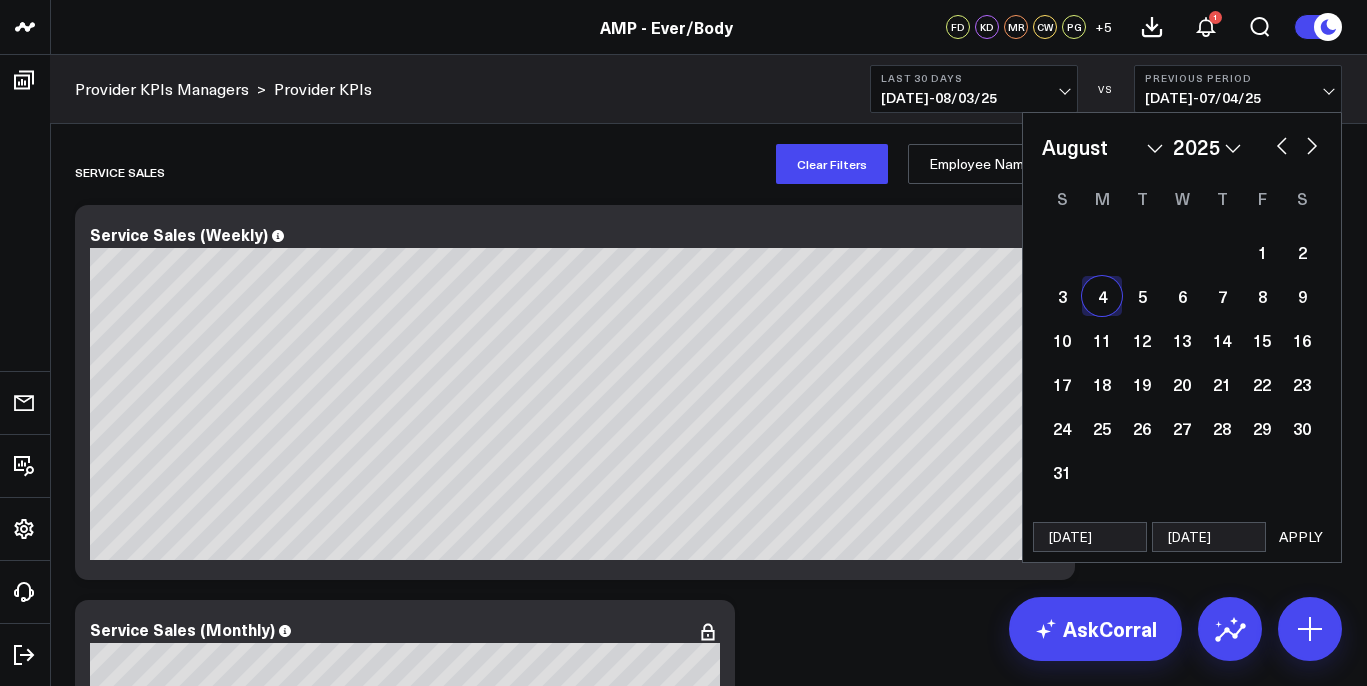 click on "APPLY" at bounding box center [1301, 537] 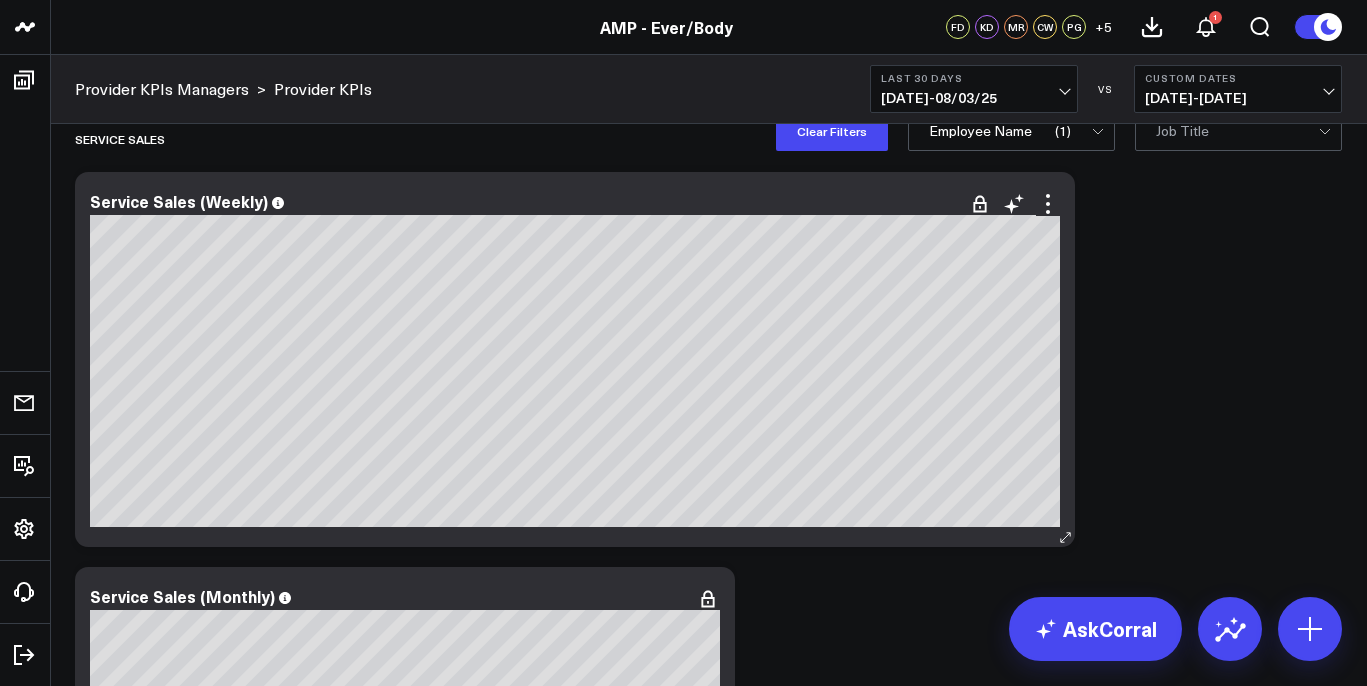 scroll, scrollTop: 0, scrollLeft: 0, axis: both 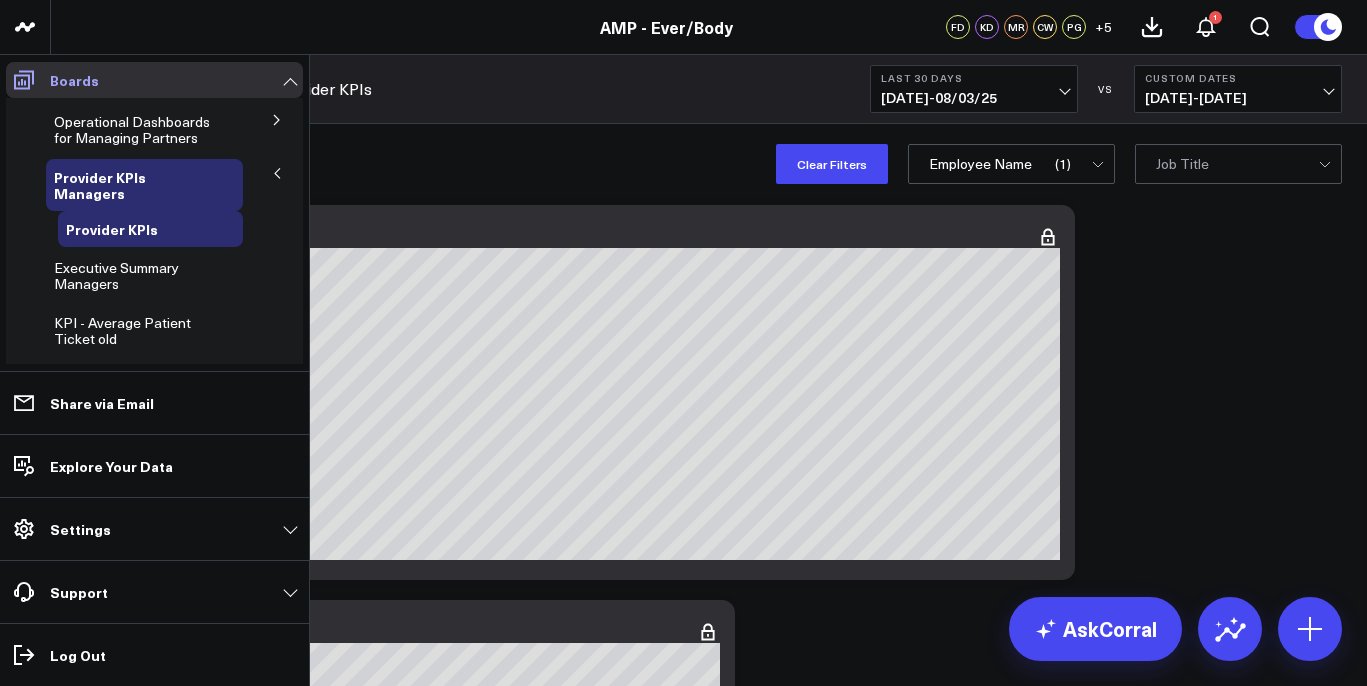 click 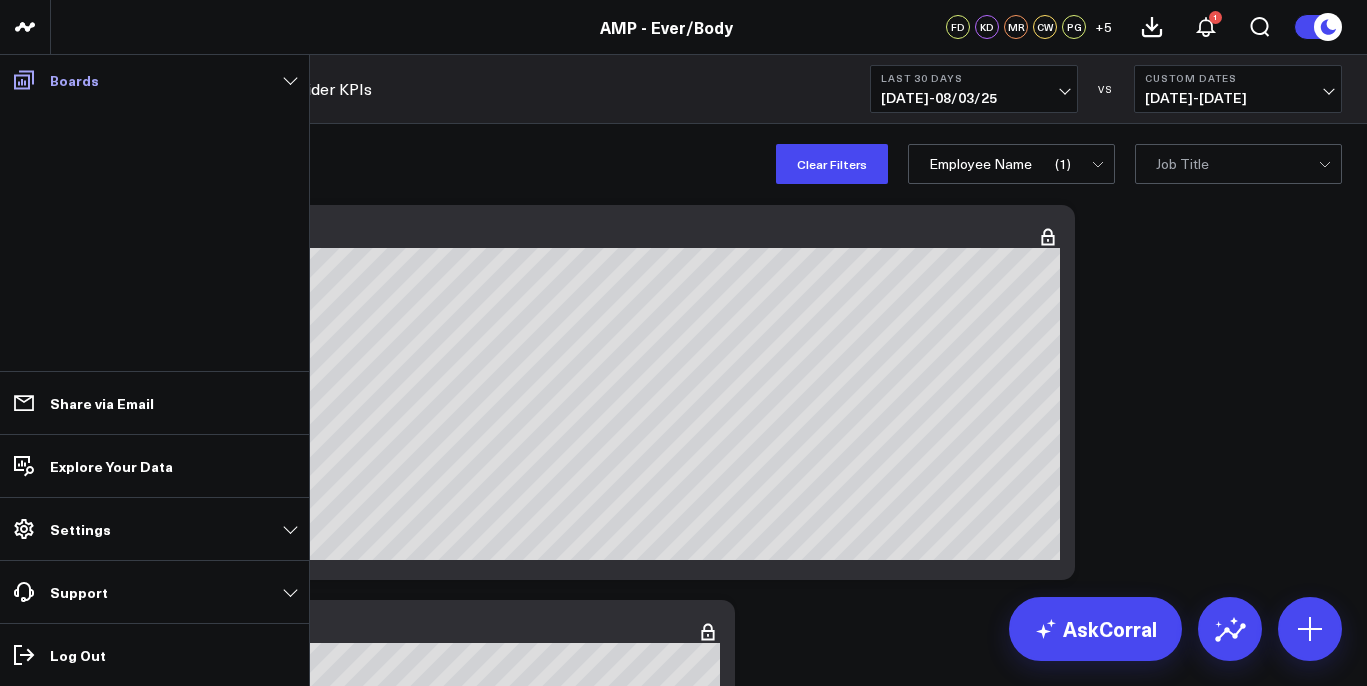 click at bounding box center (24, 80) 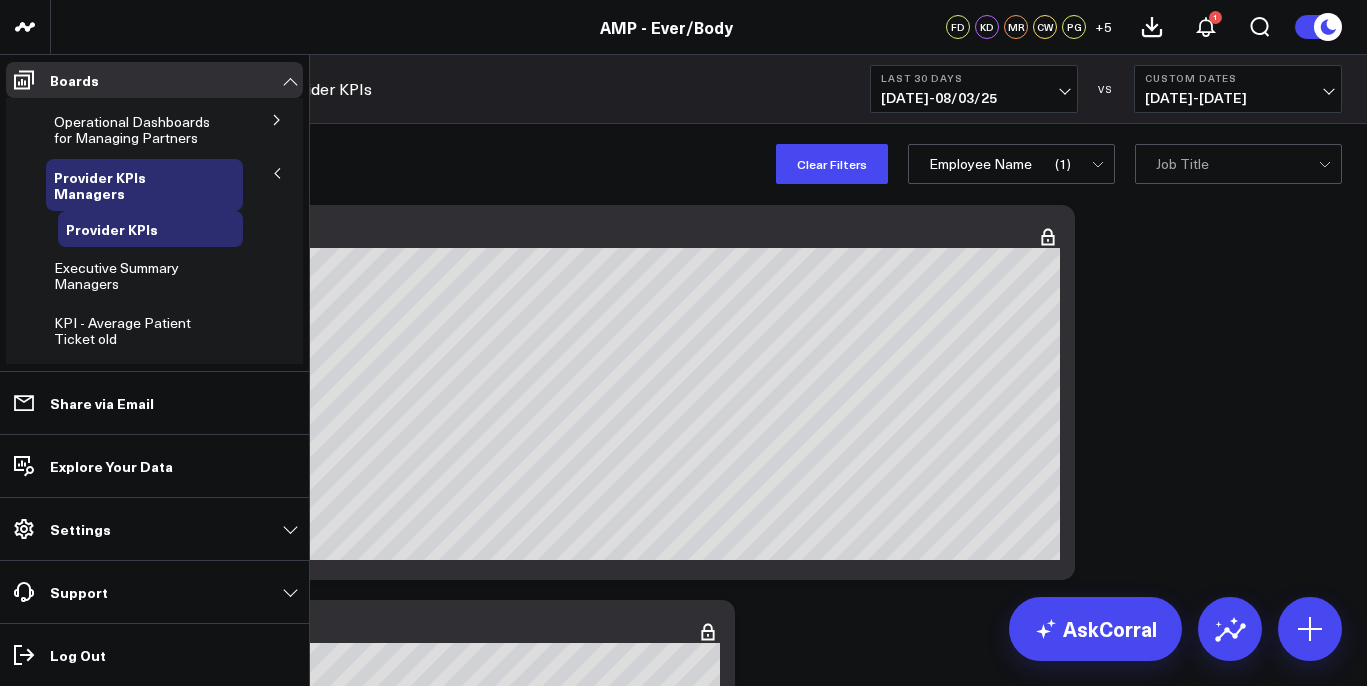 scroll, scrollTop: 64, scrollLeft: 0, axis: vertical 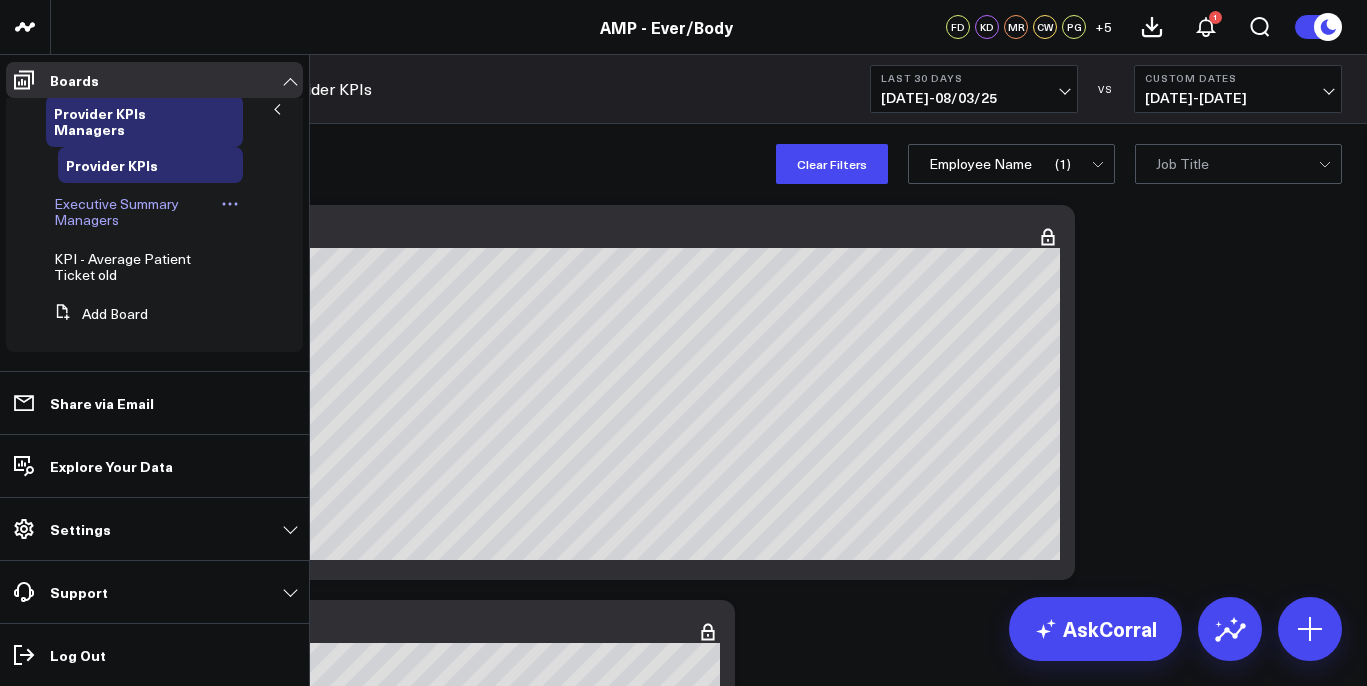 click on "Executive Summary Managers" at bounding box center [116, 211] 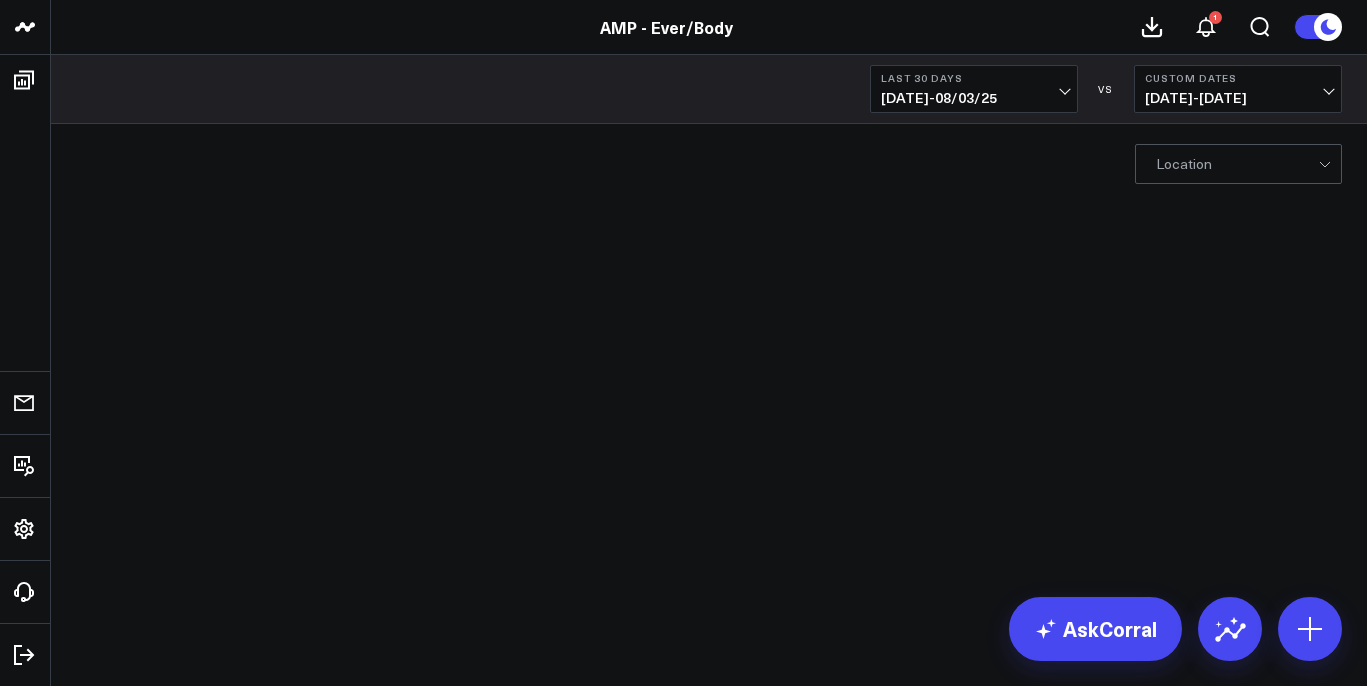 scroll, scrollTop: 0, scrollLeft: 0, axis: both 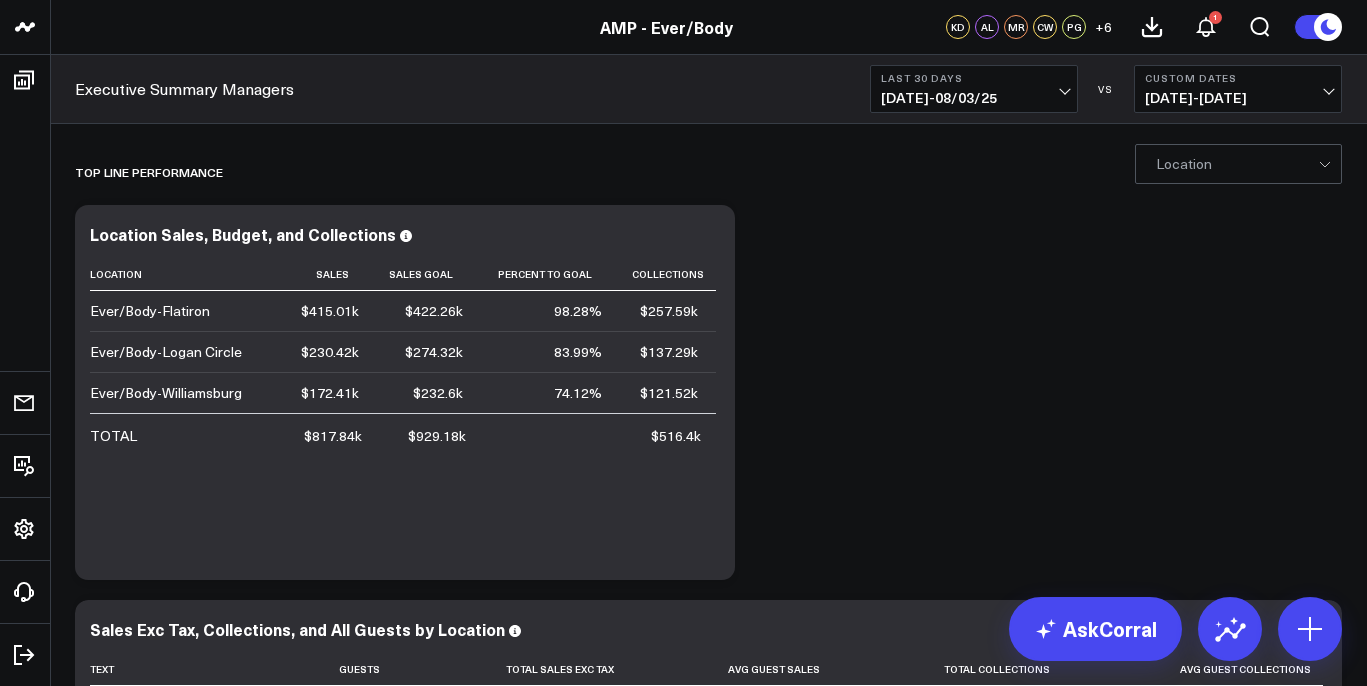 click on "07/05/25  -  08/03/25" at bounding box center (974, 98) 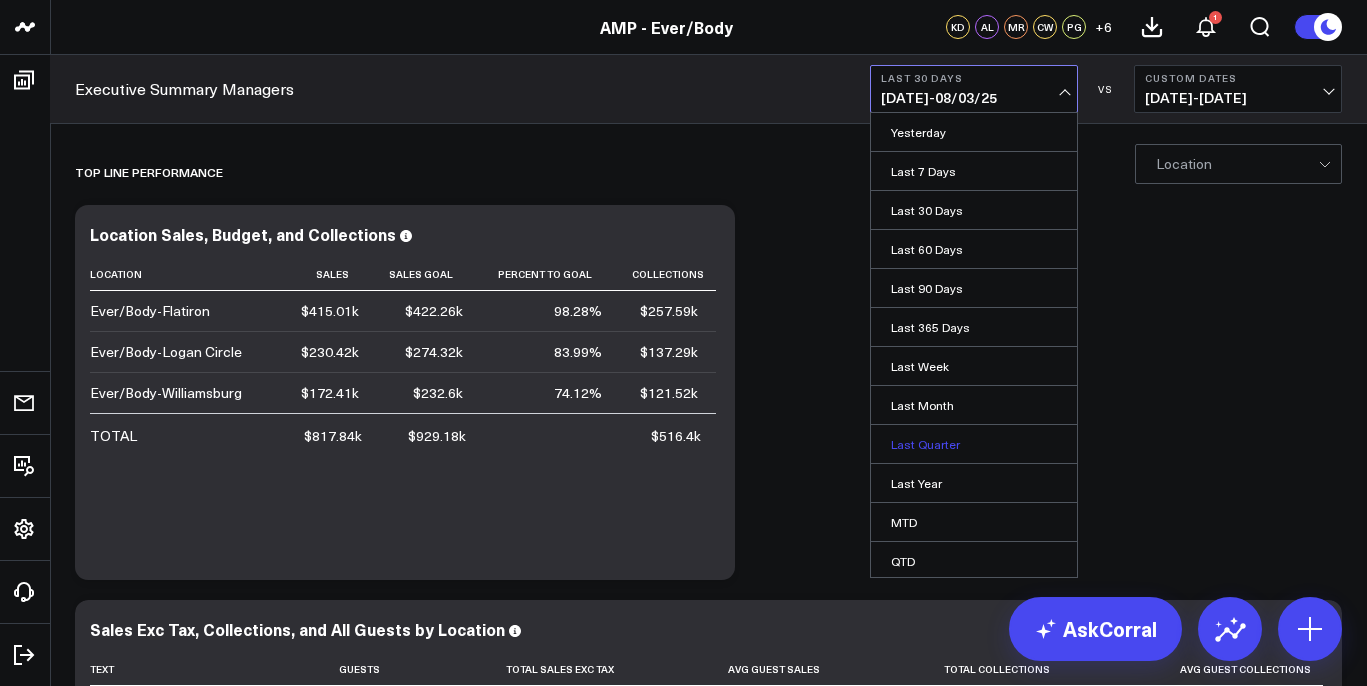 scroll, scrollTop: 81, scrollLeft: 0, axis: vertical 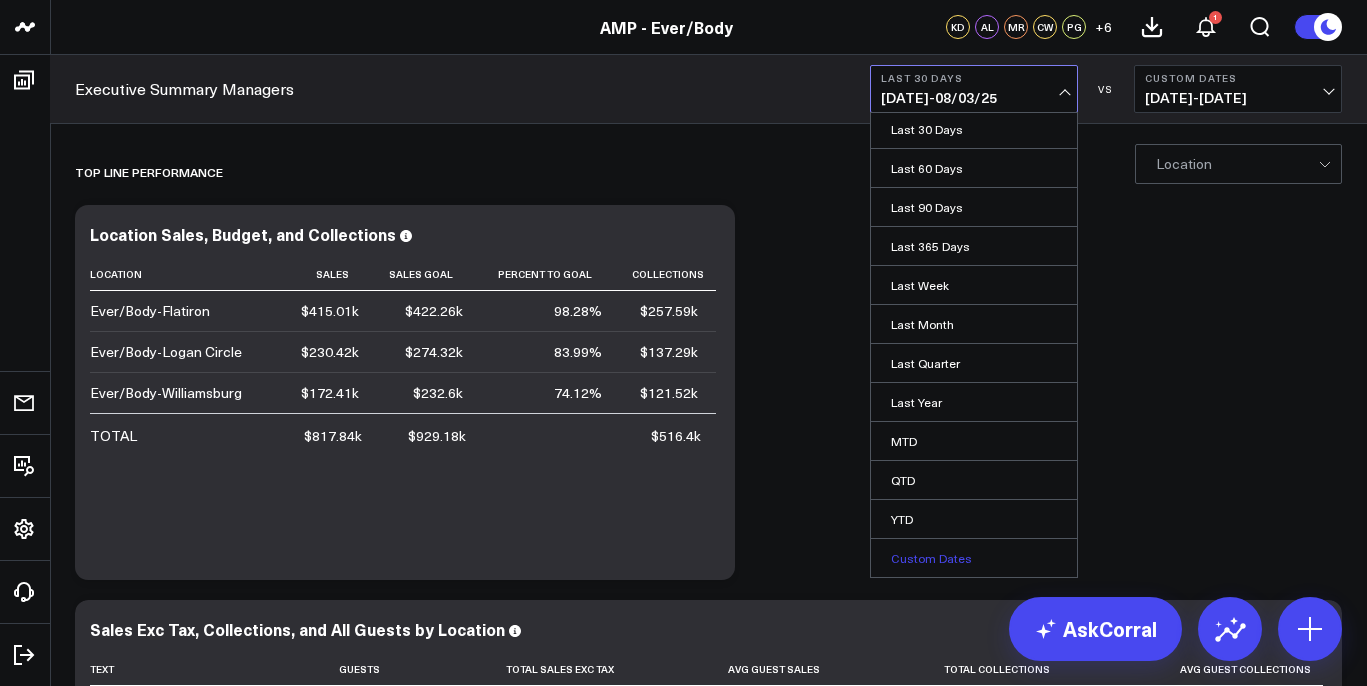 click on "Custom Dates" at bounding box center (974, 558) 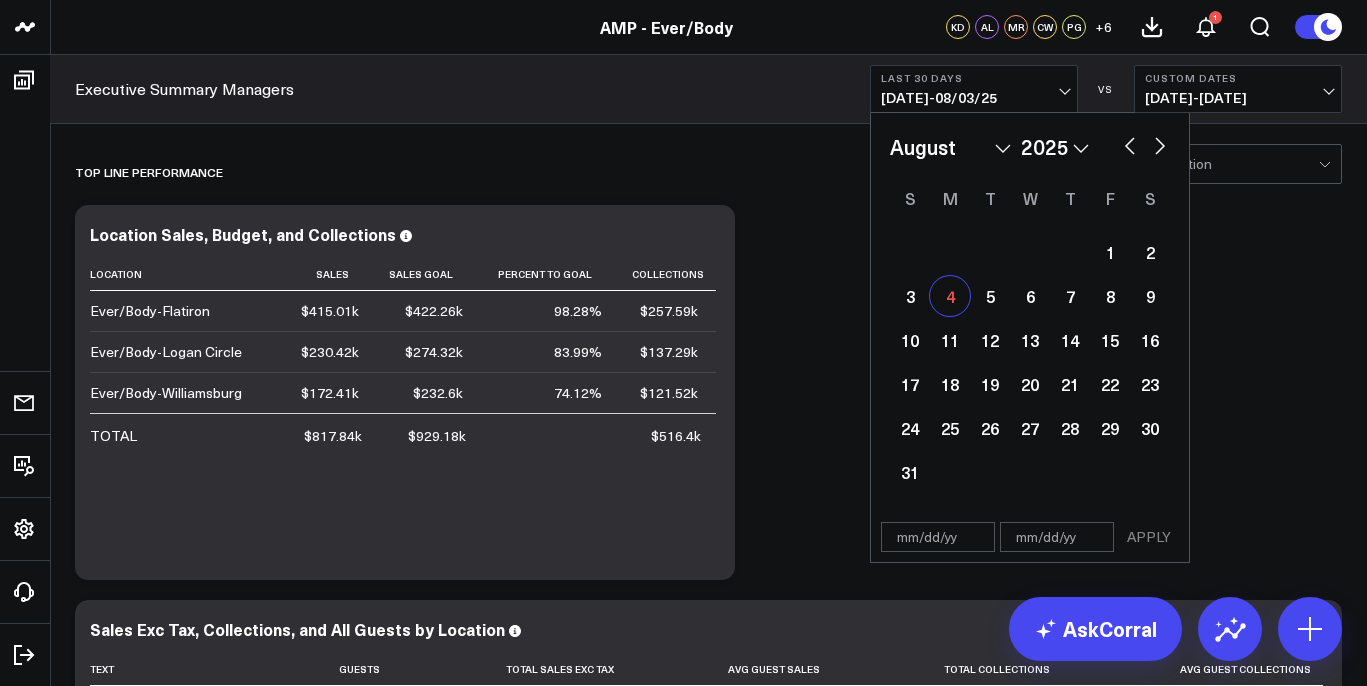 click on "4" at bounding box center (950, 296) 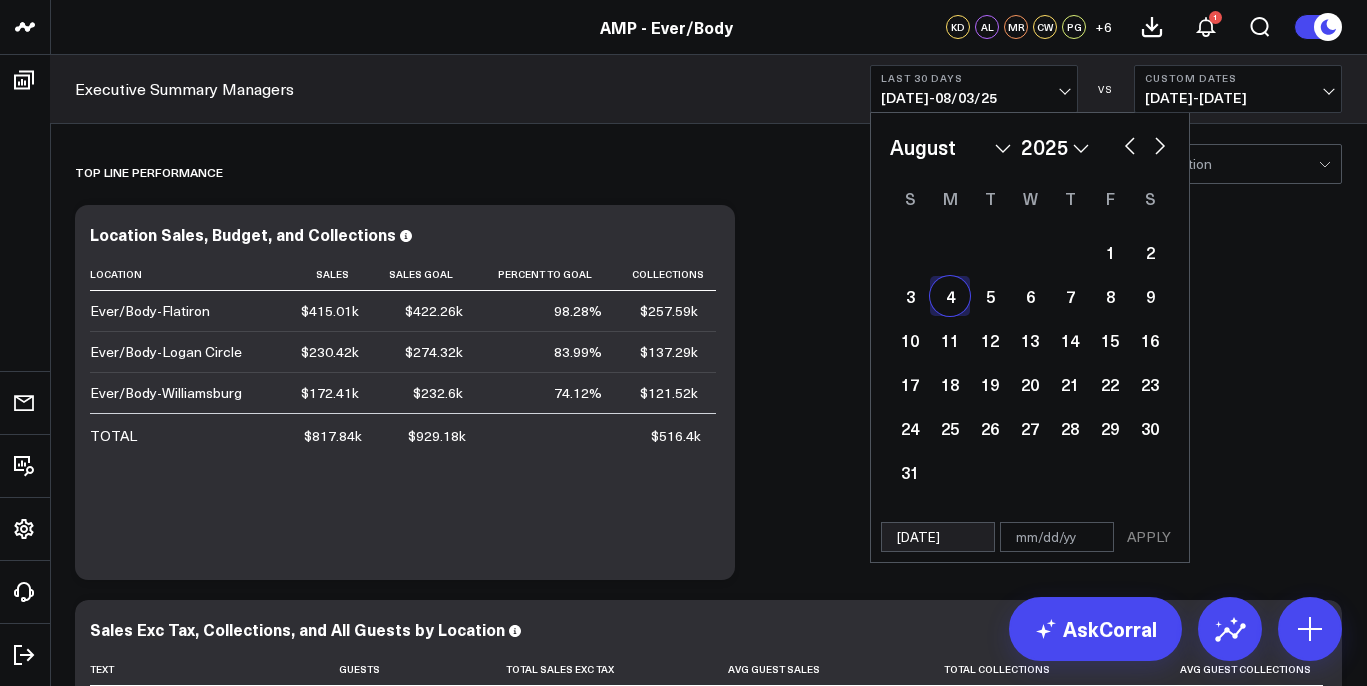 click on "4" at bounding box center (950, 296) 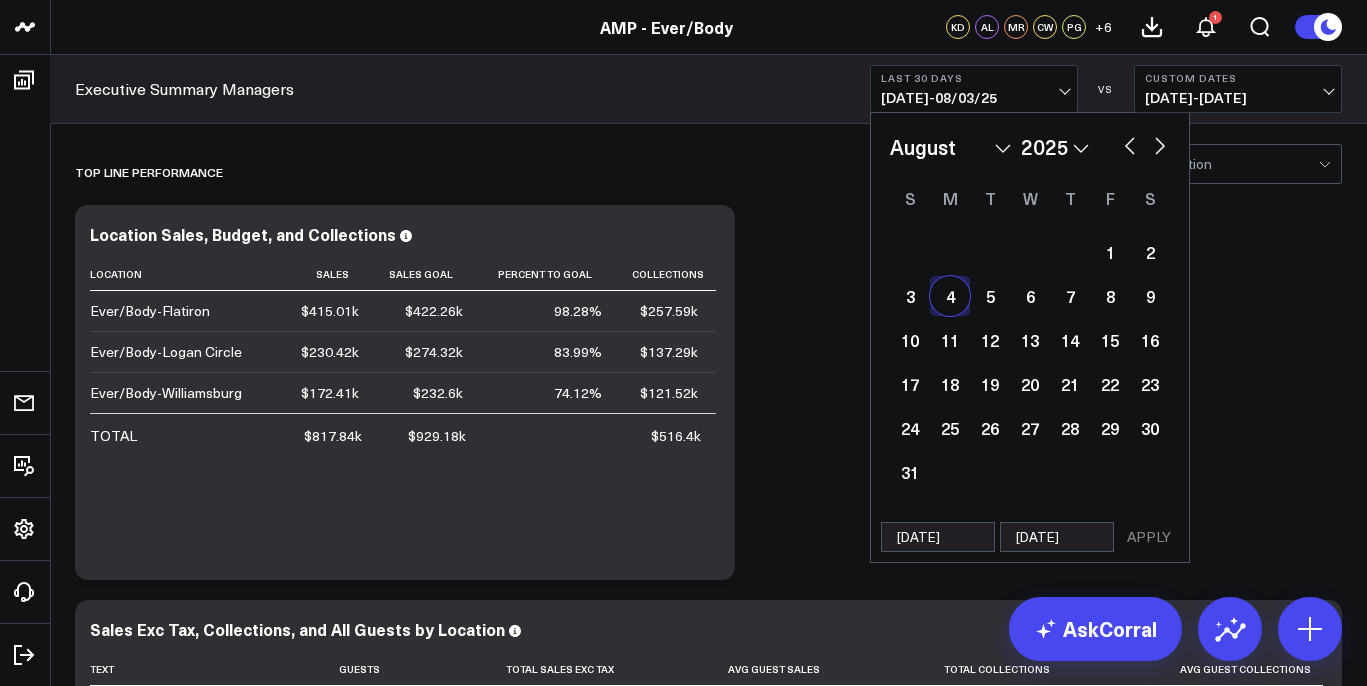select on "7" 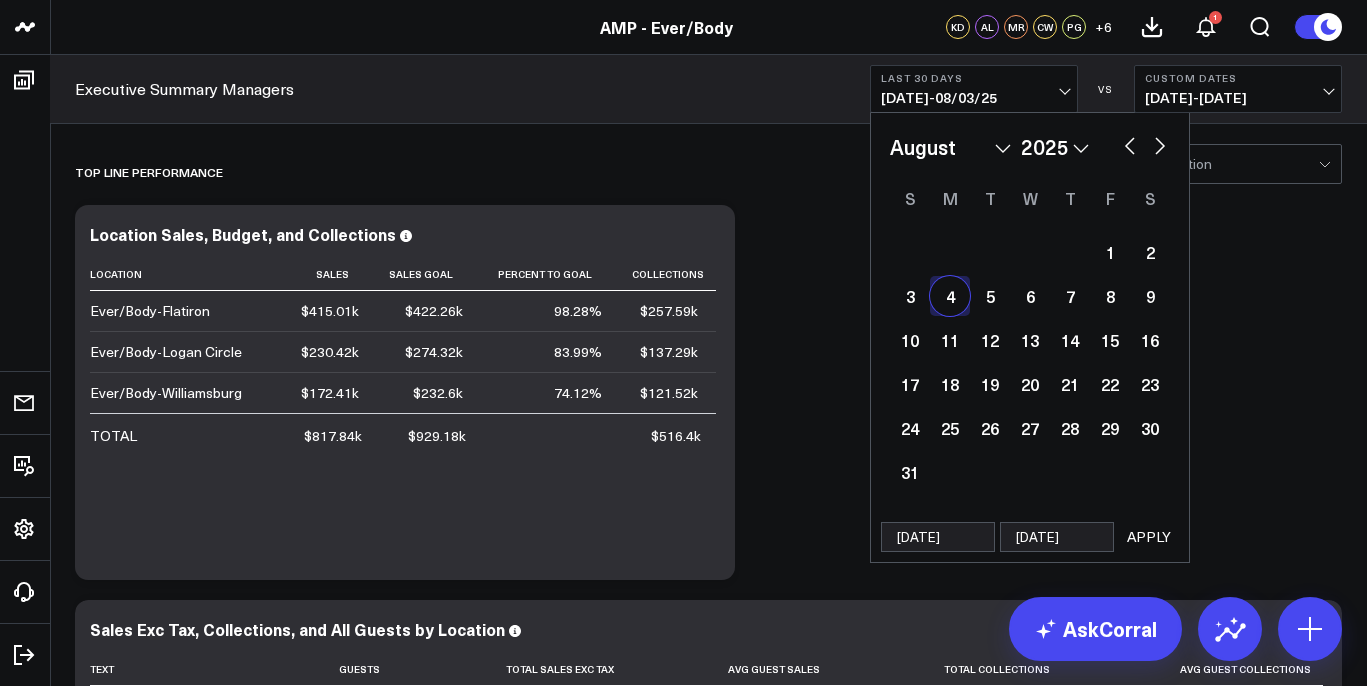 click on "APPLY" at bounding box center [1149, 537] 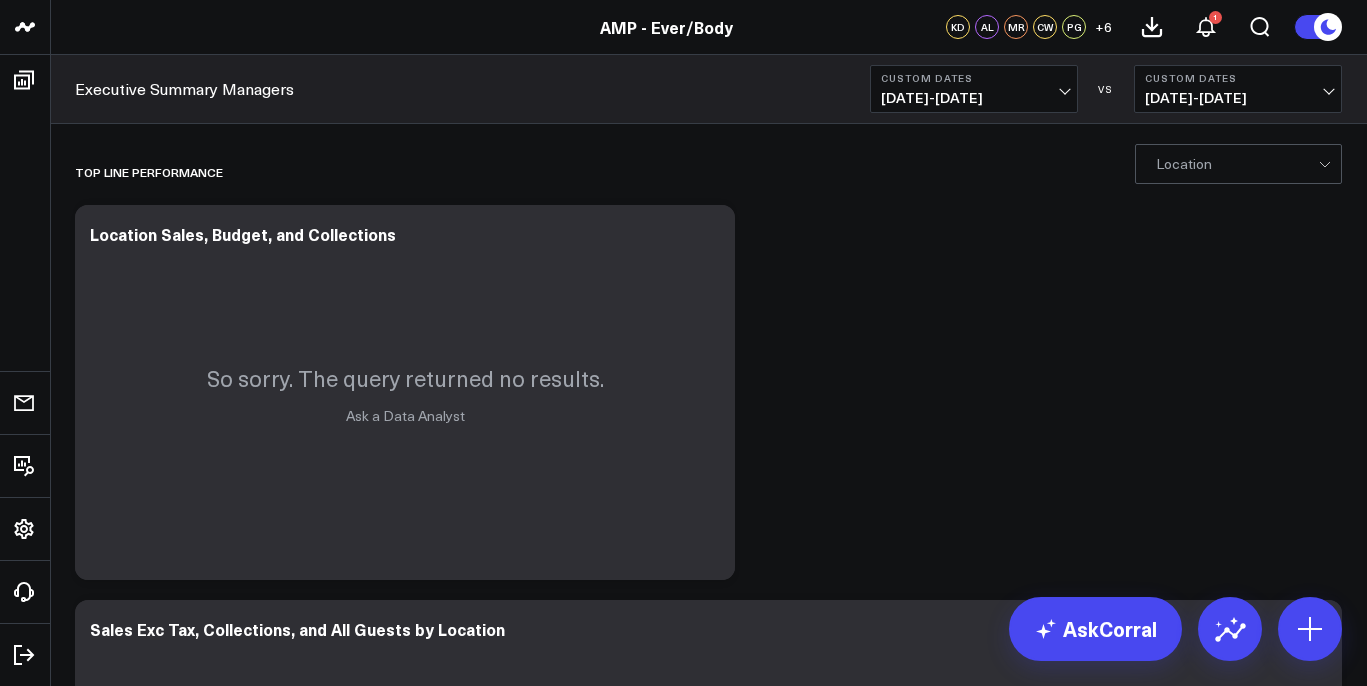 click on "08/04/25  -  08/04/25" at bounding box center [974, 98] 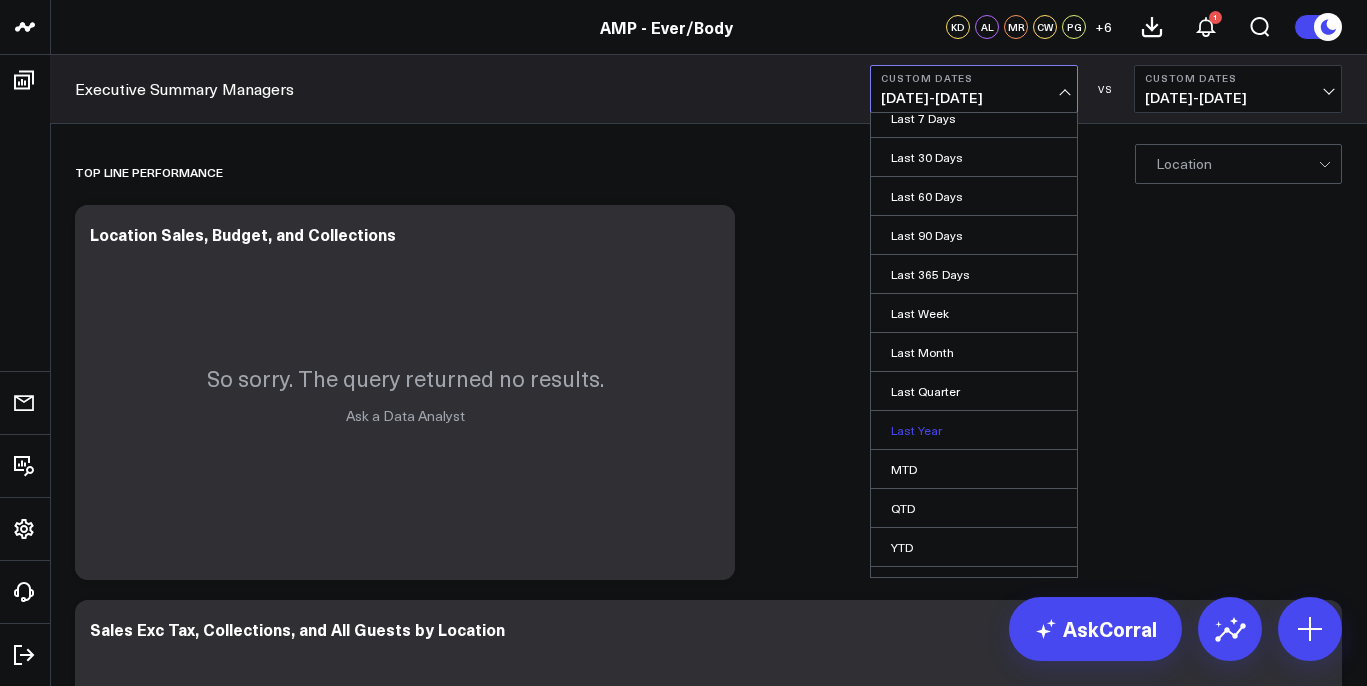 scroll, scrollTop: 81, scrollLeft: 0, axis: vertical 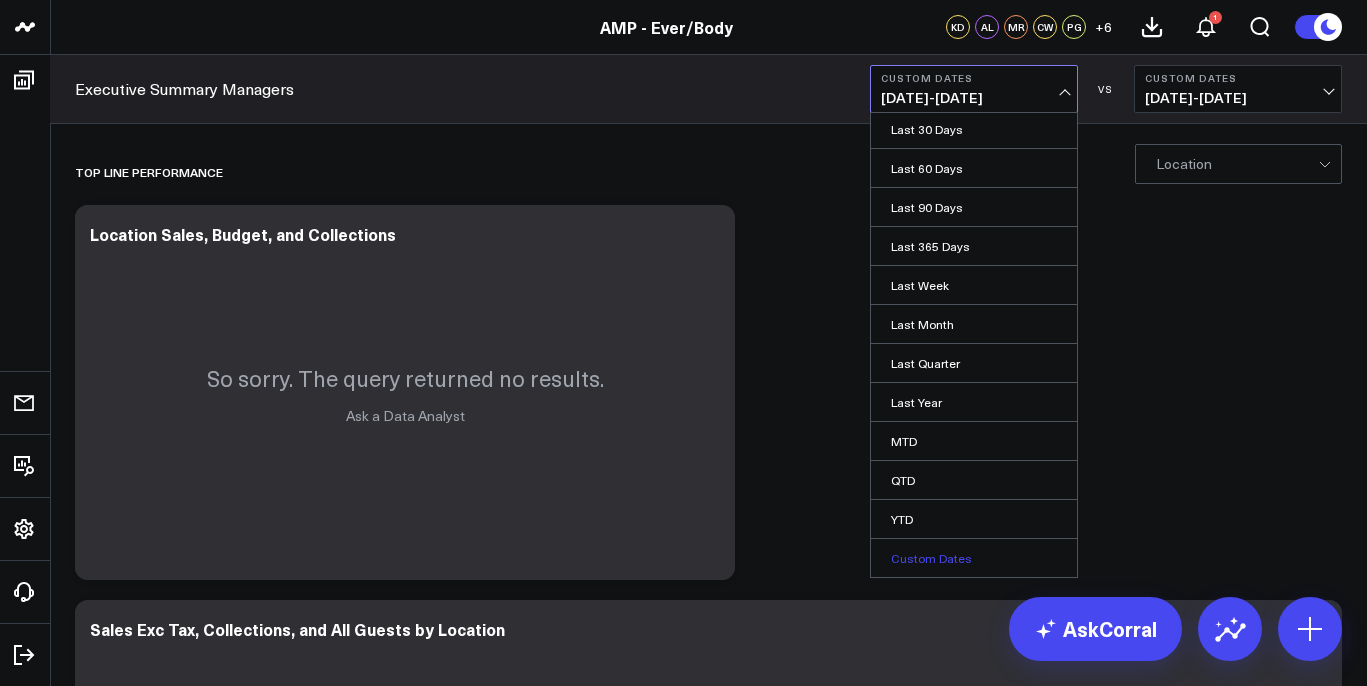 click on "Custom Dates" at bounding box center (974, 558) 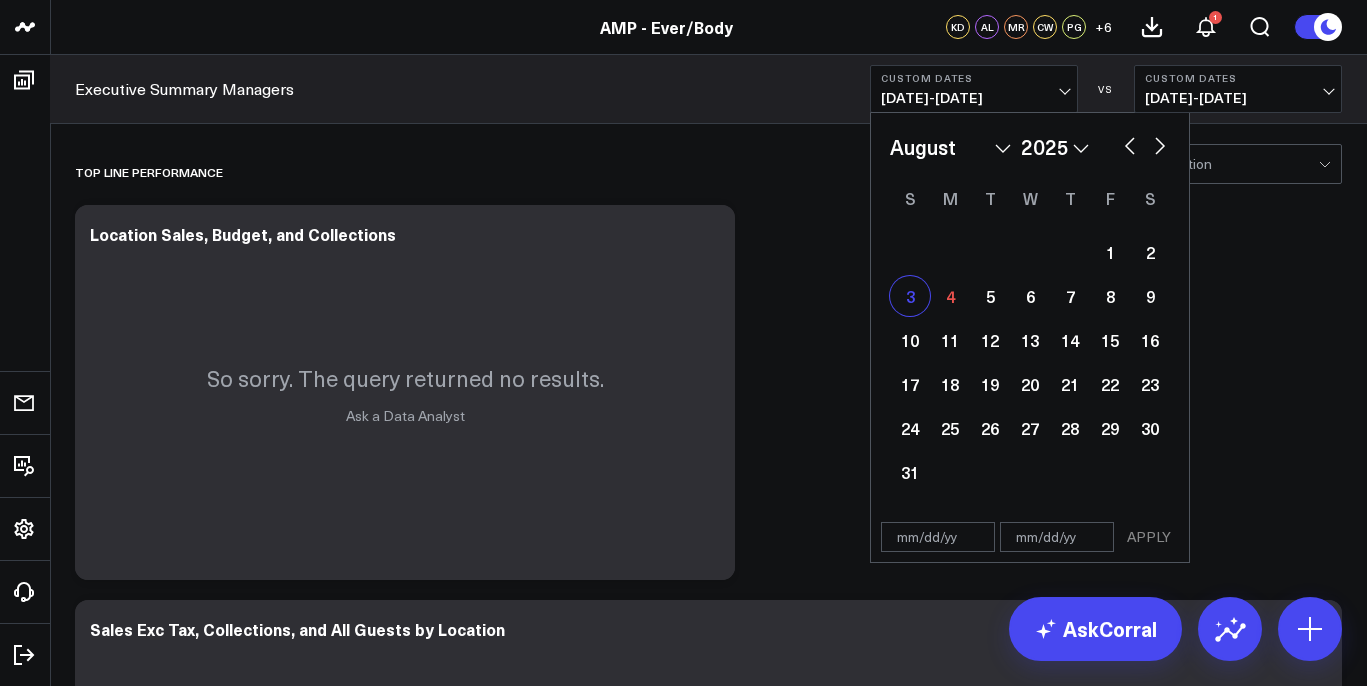 click on "3" at bounding box center [910, 296] 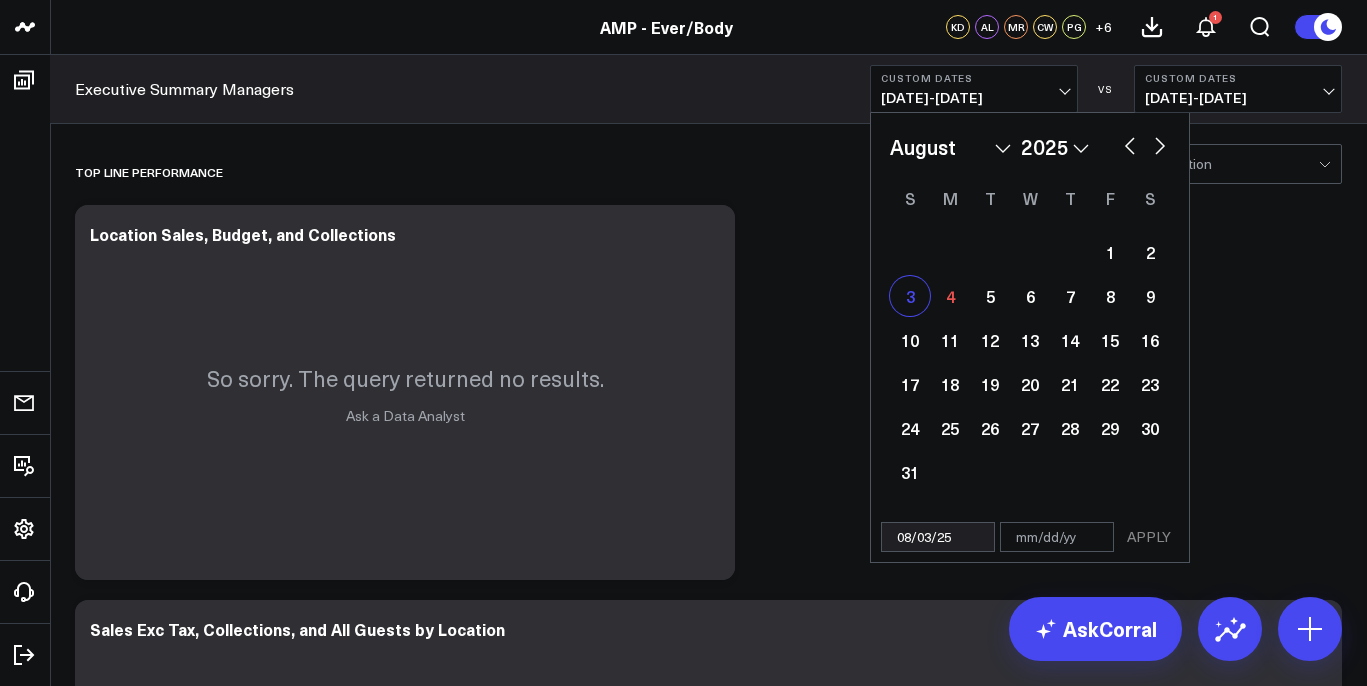 select on "7" 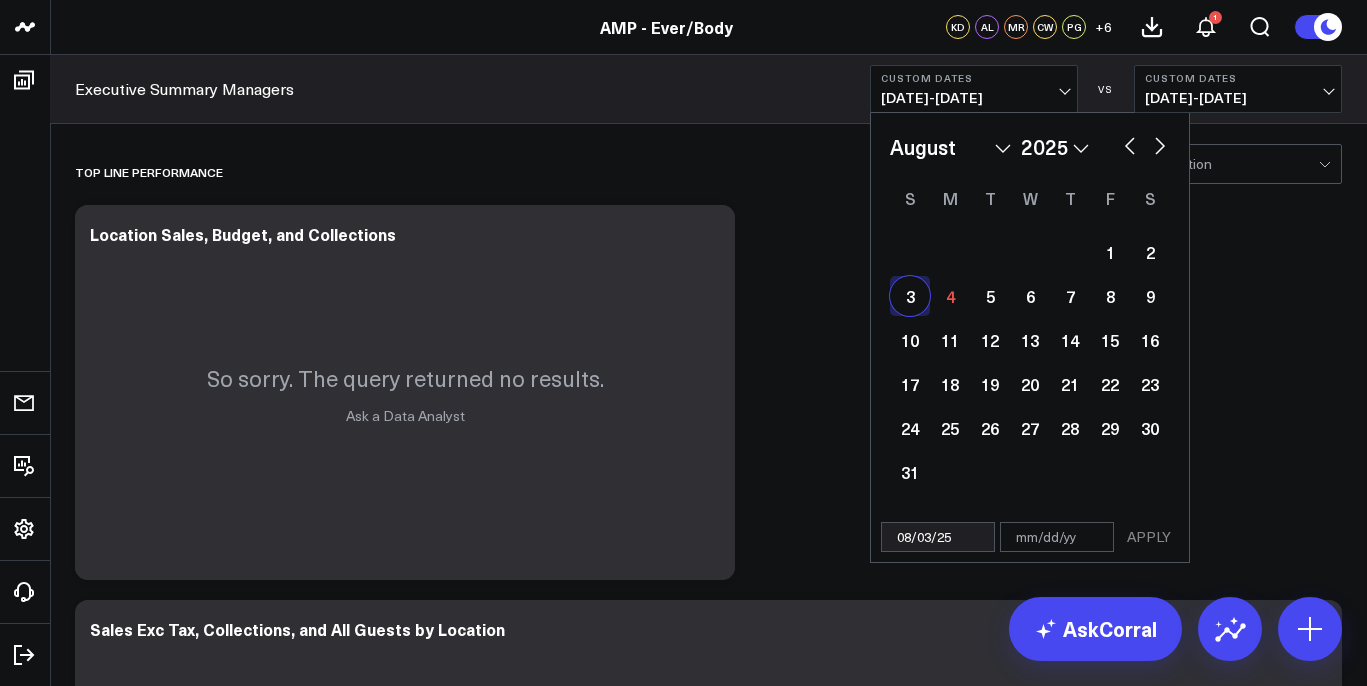 click on "3" at bounding box center (910, 296) 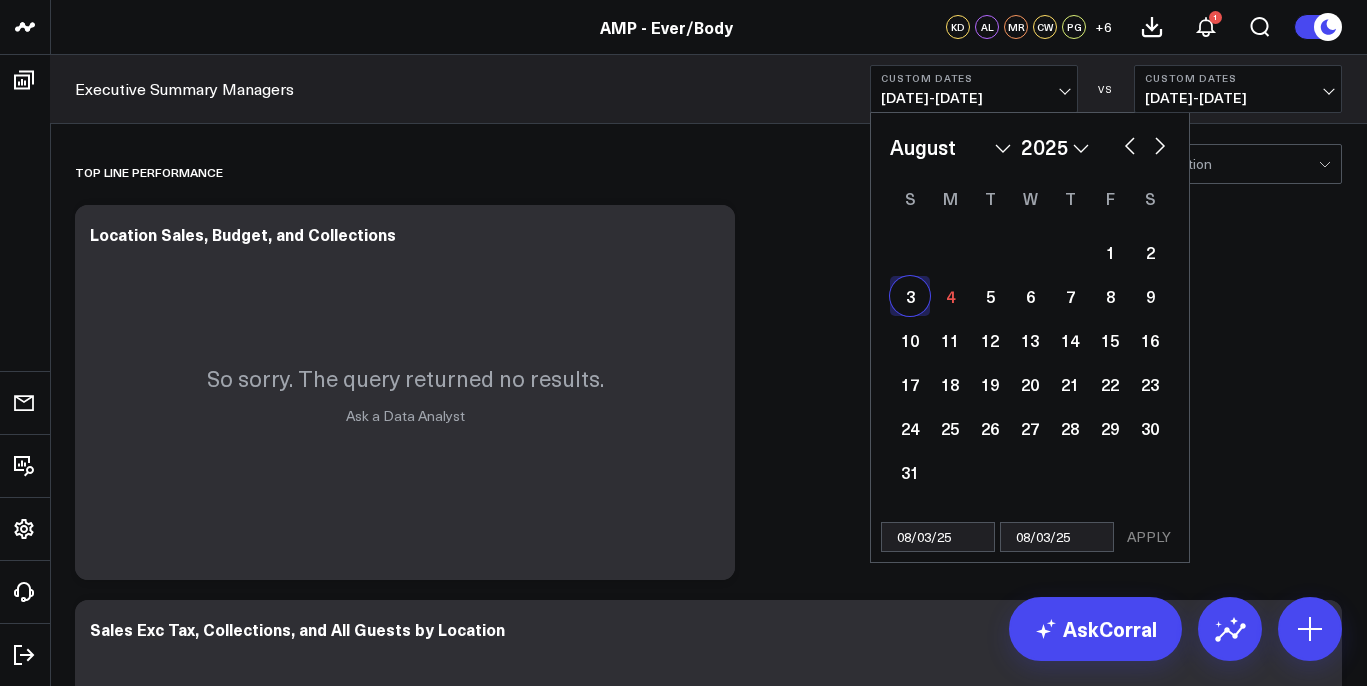 select on "7" 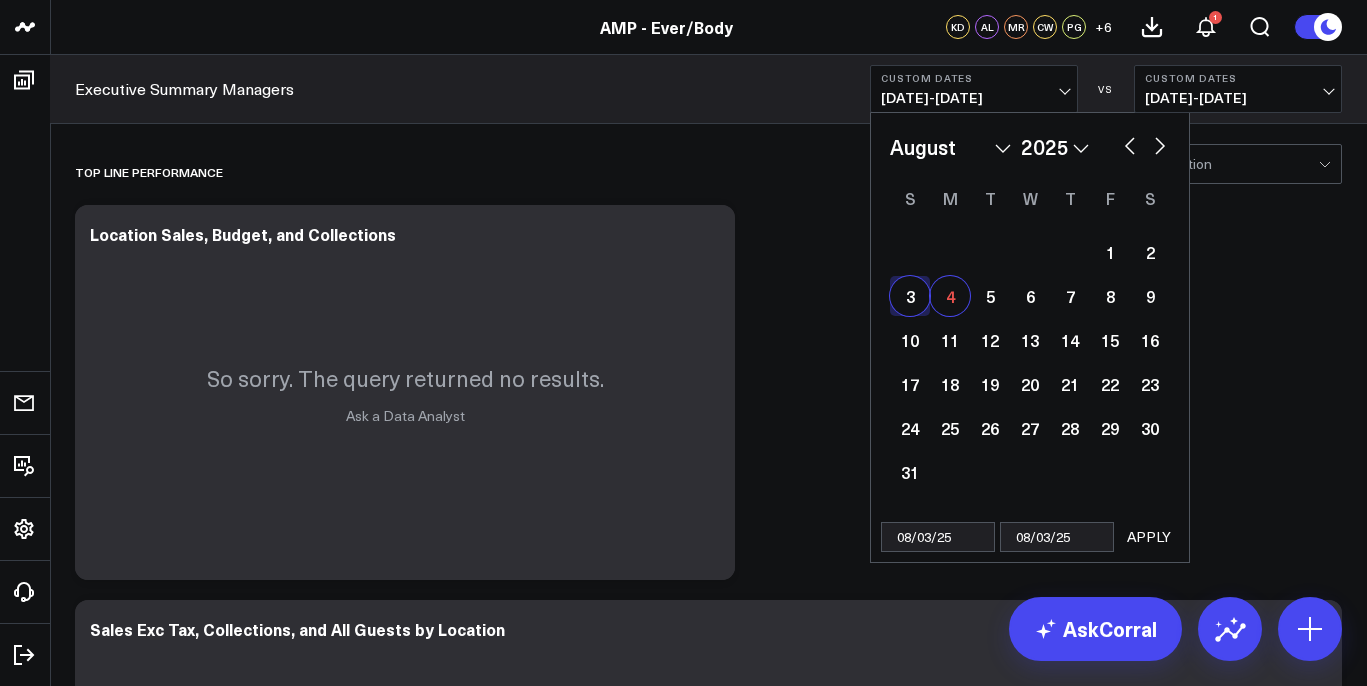 click on "4" at bounding box center [950, 296] 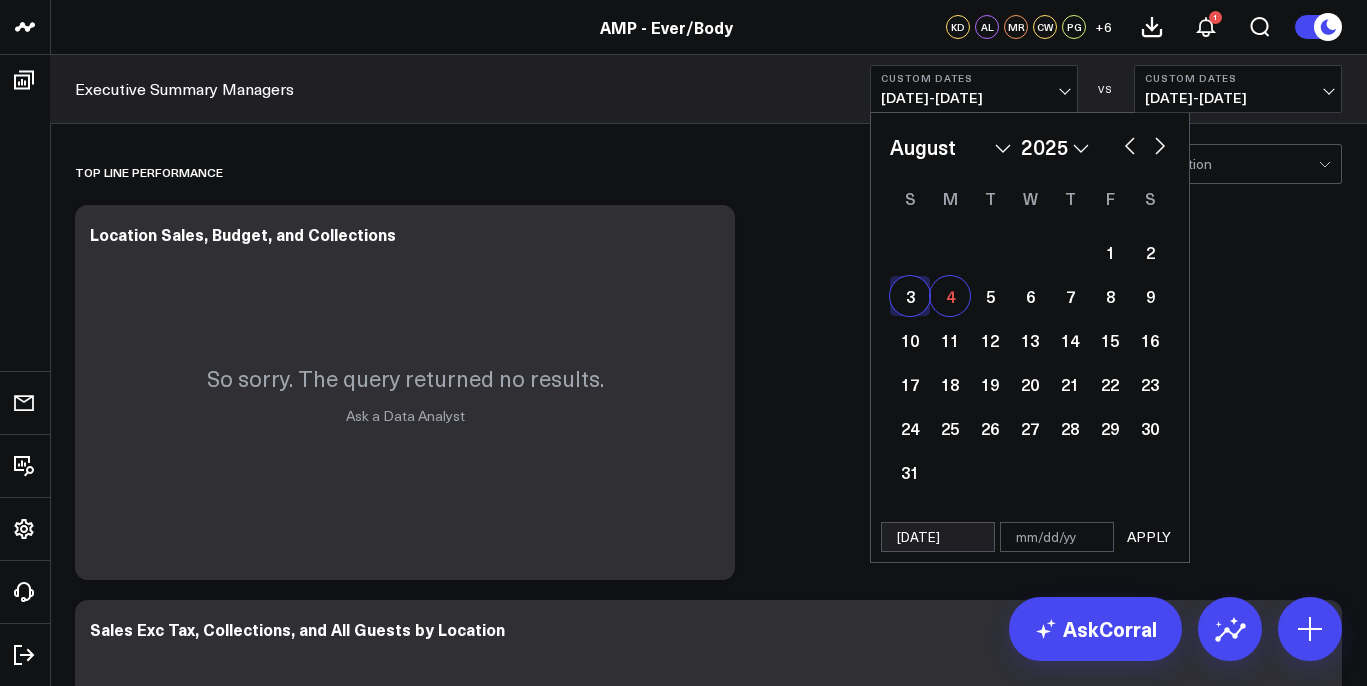 select on "7" 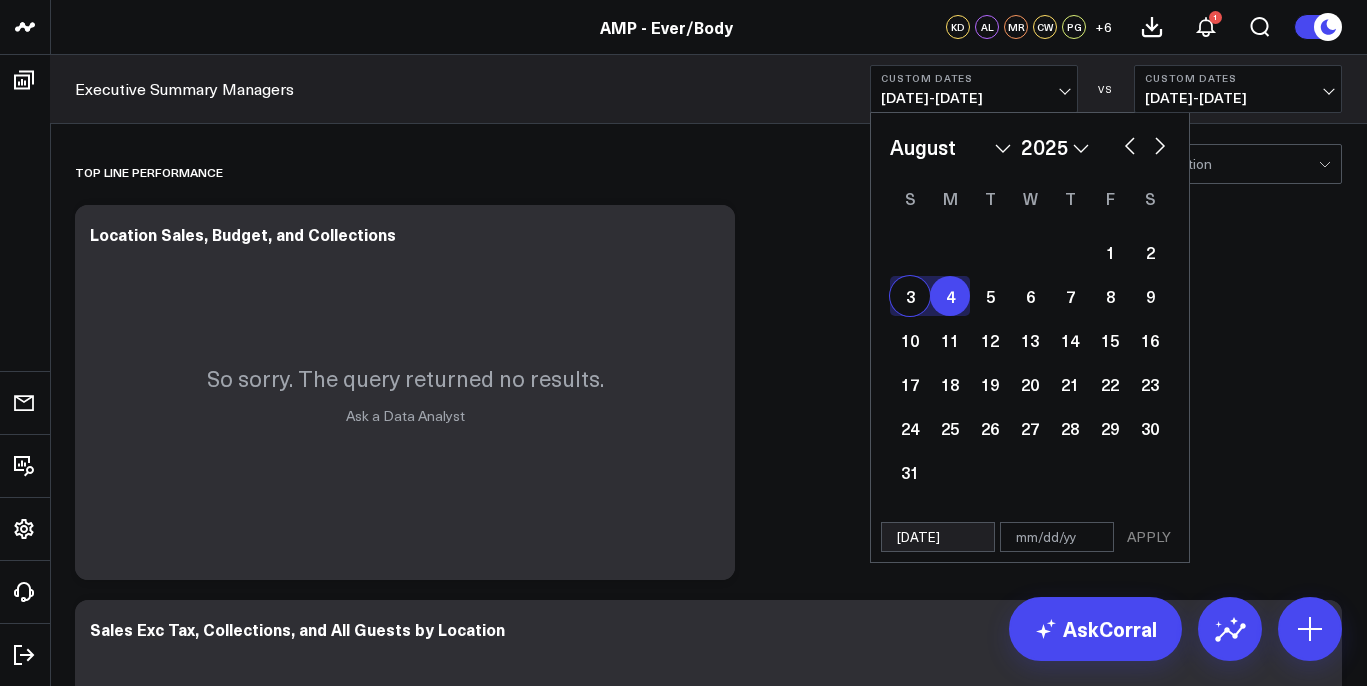 click on "3" at bounding box center (910, 296) 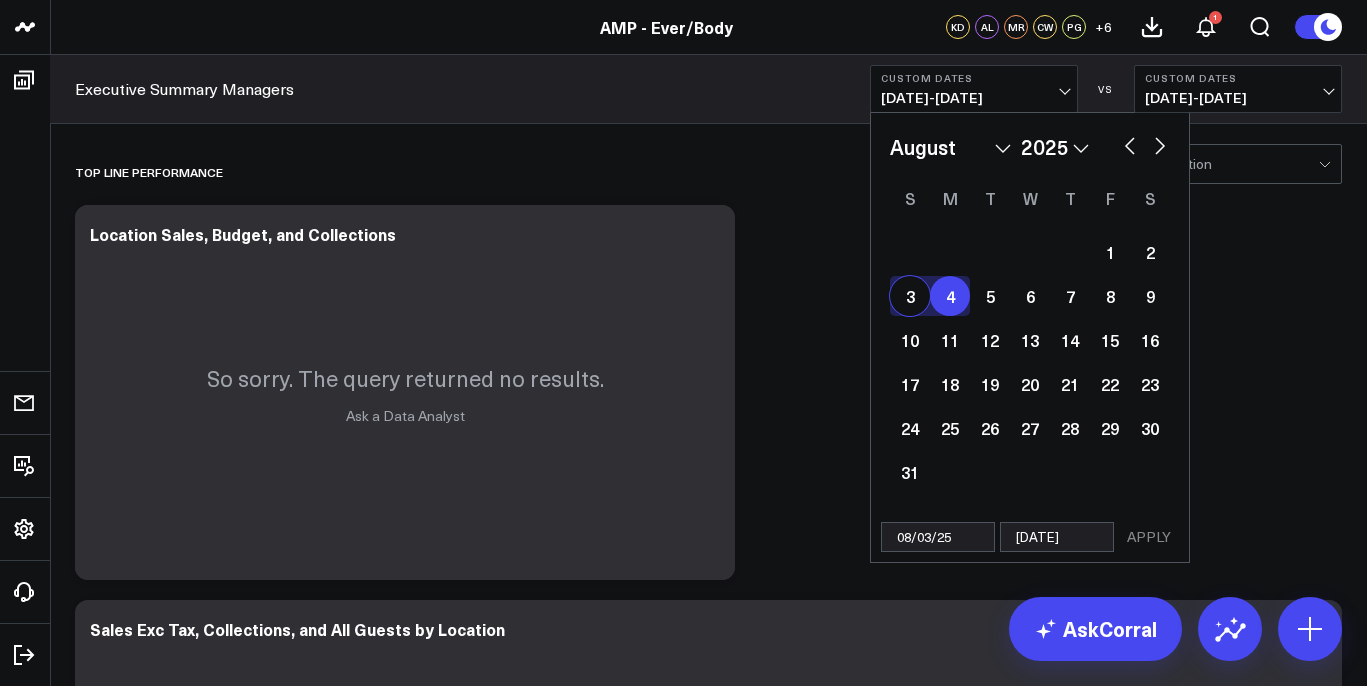 type 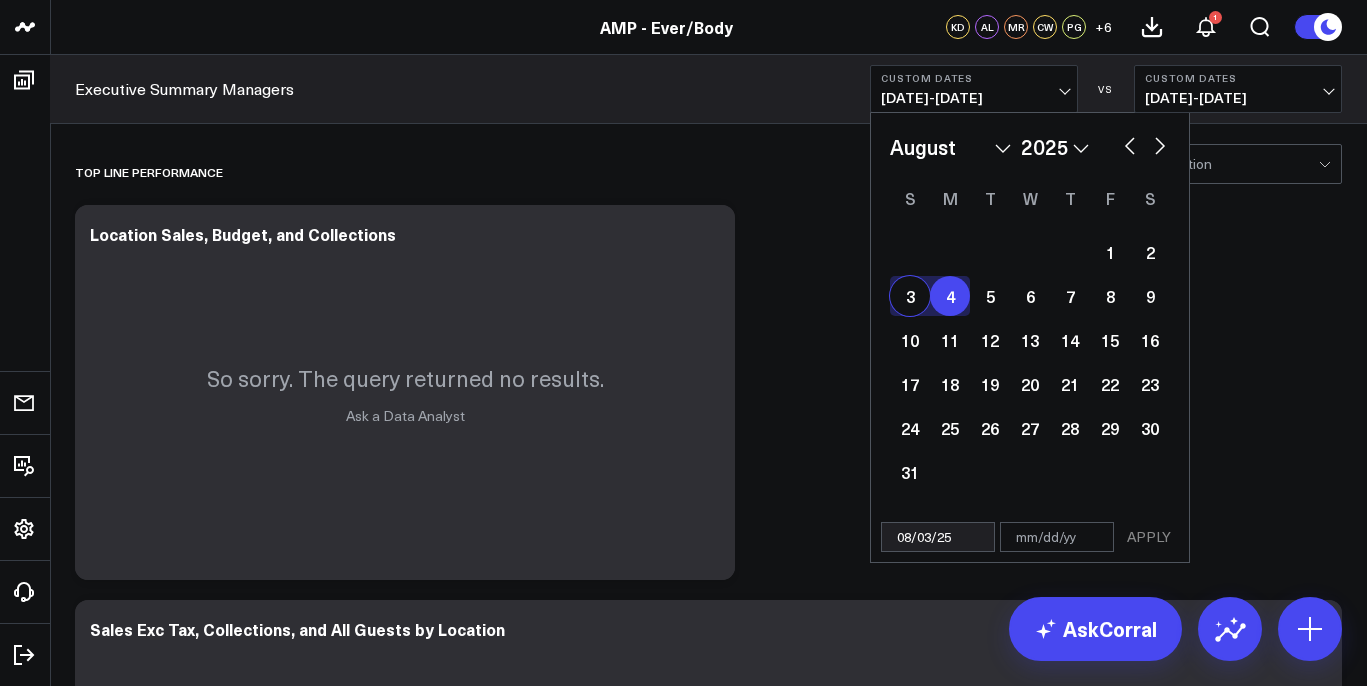 select on "7" 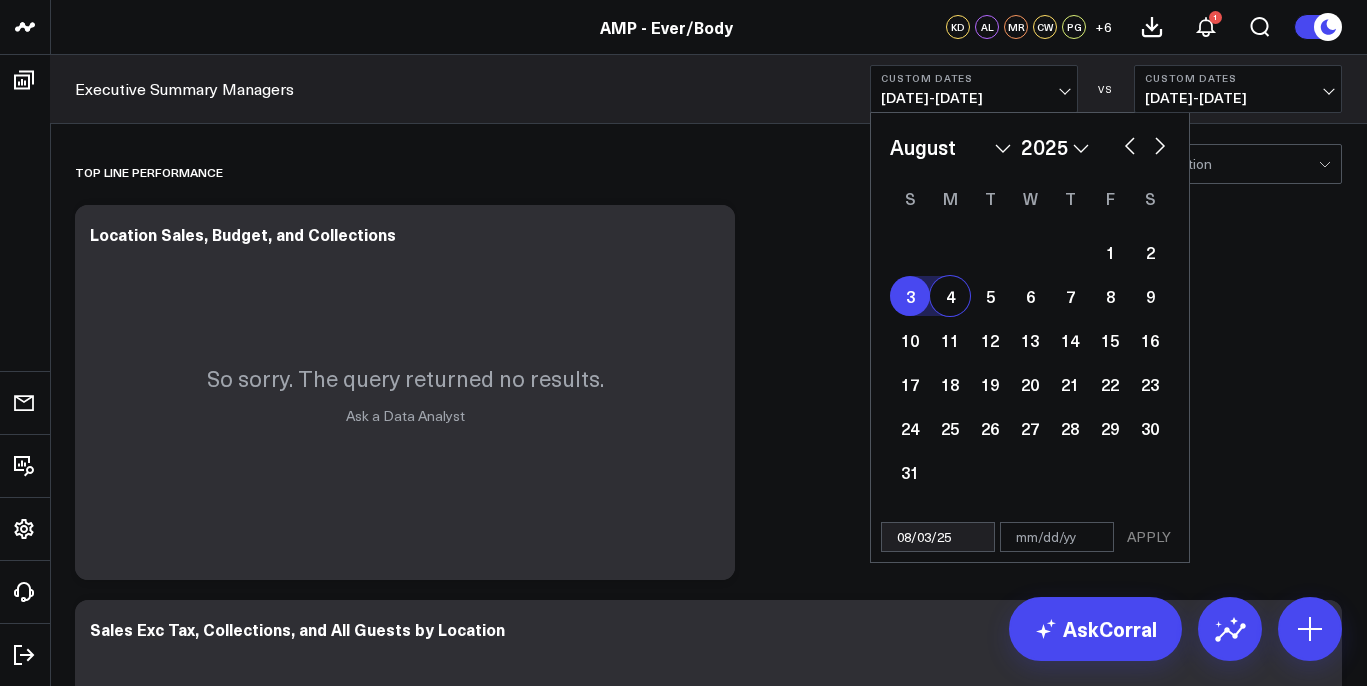 click on "4" at bounding box center (950, 296) 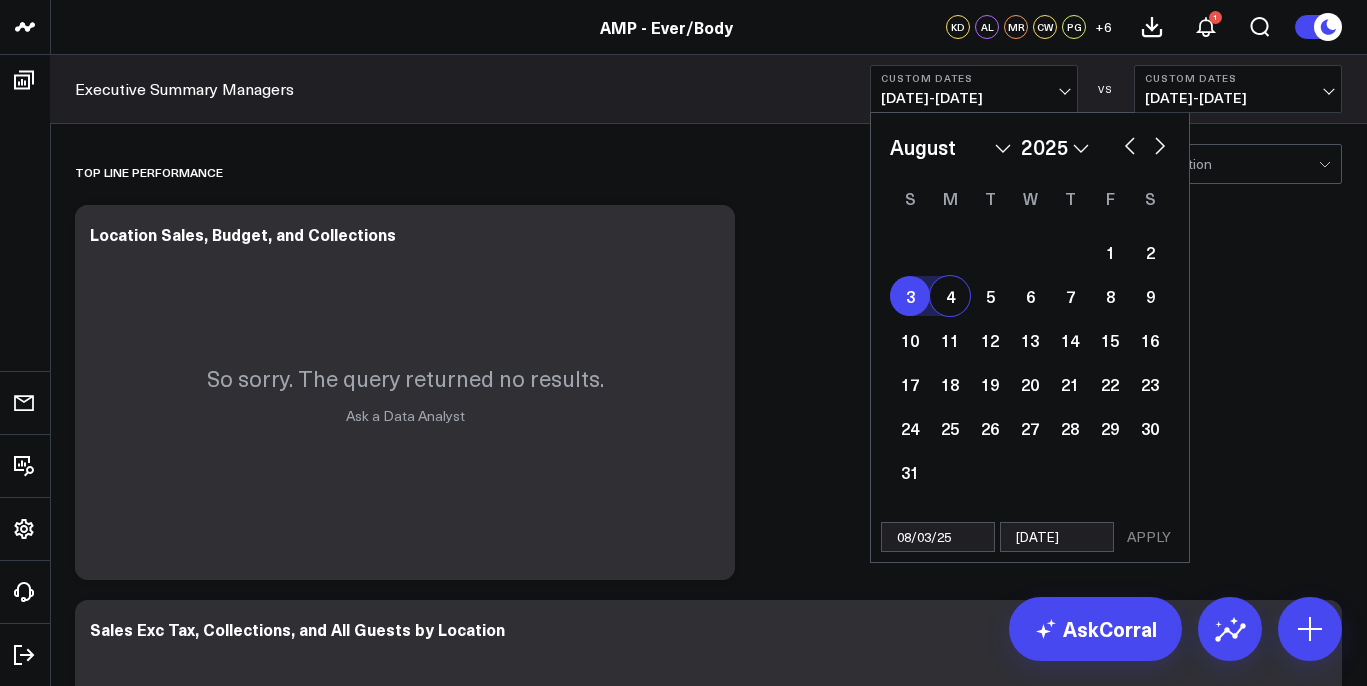 select on "7" 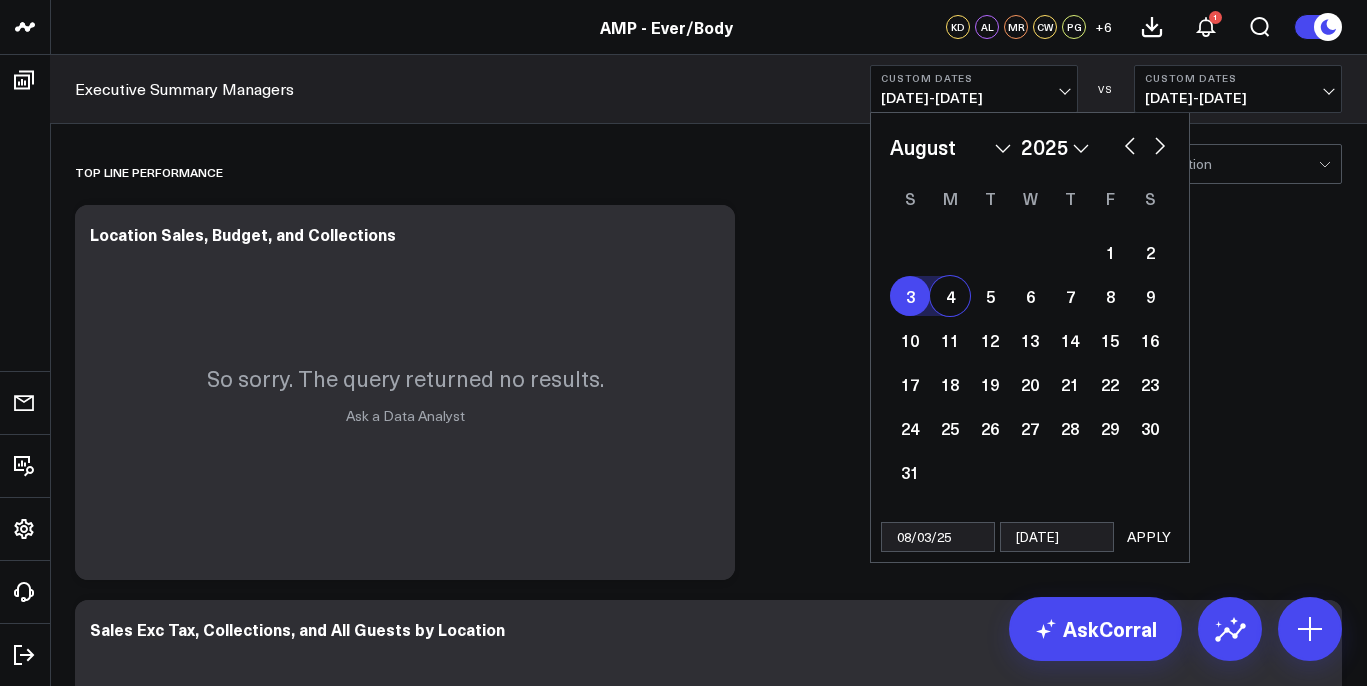click on "4" at bounding box center (950, 296) 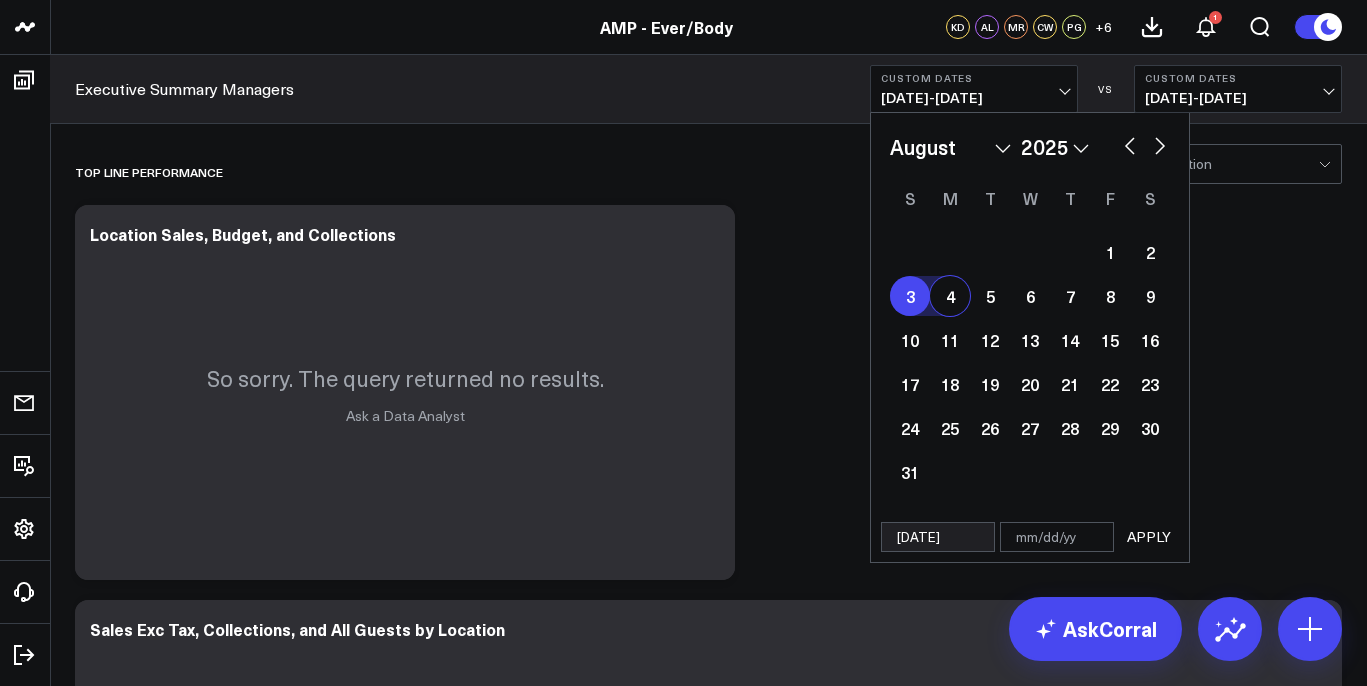 select on "7" 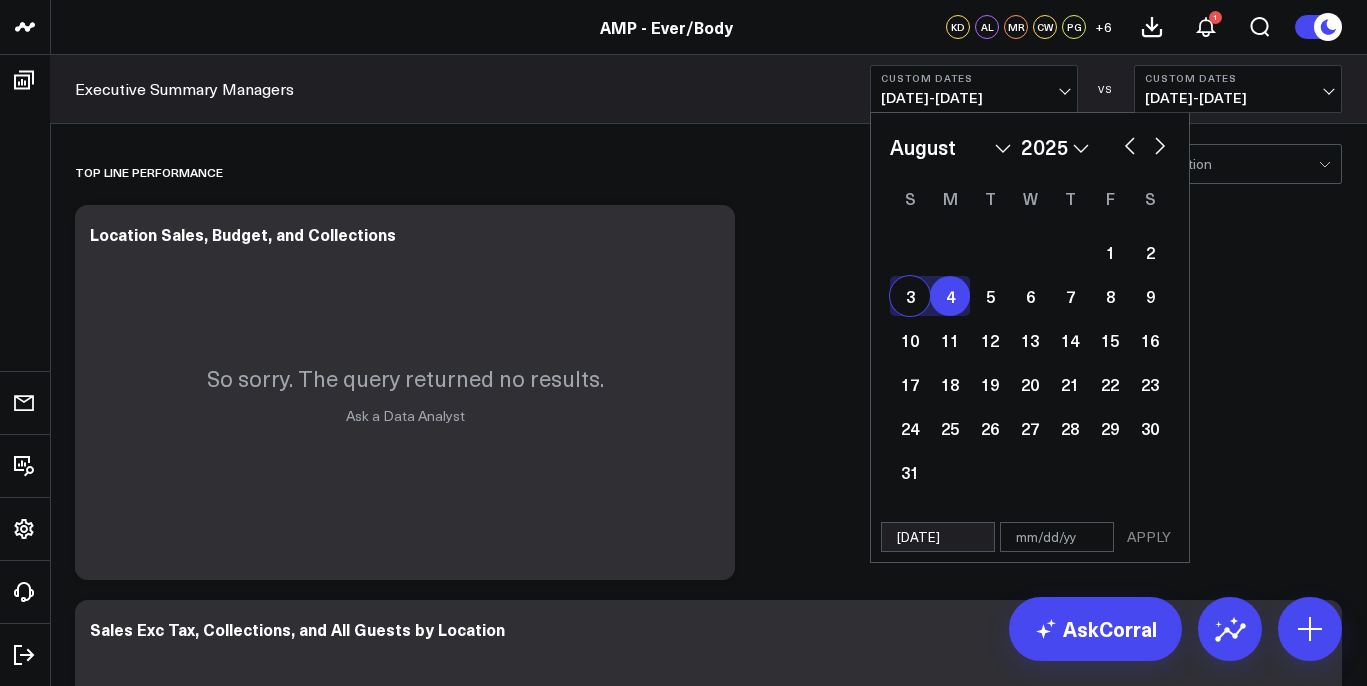 click on "3" at bounding box center [910, 296] 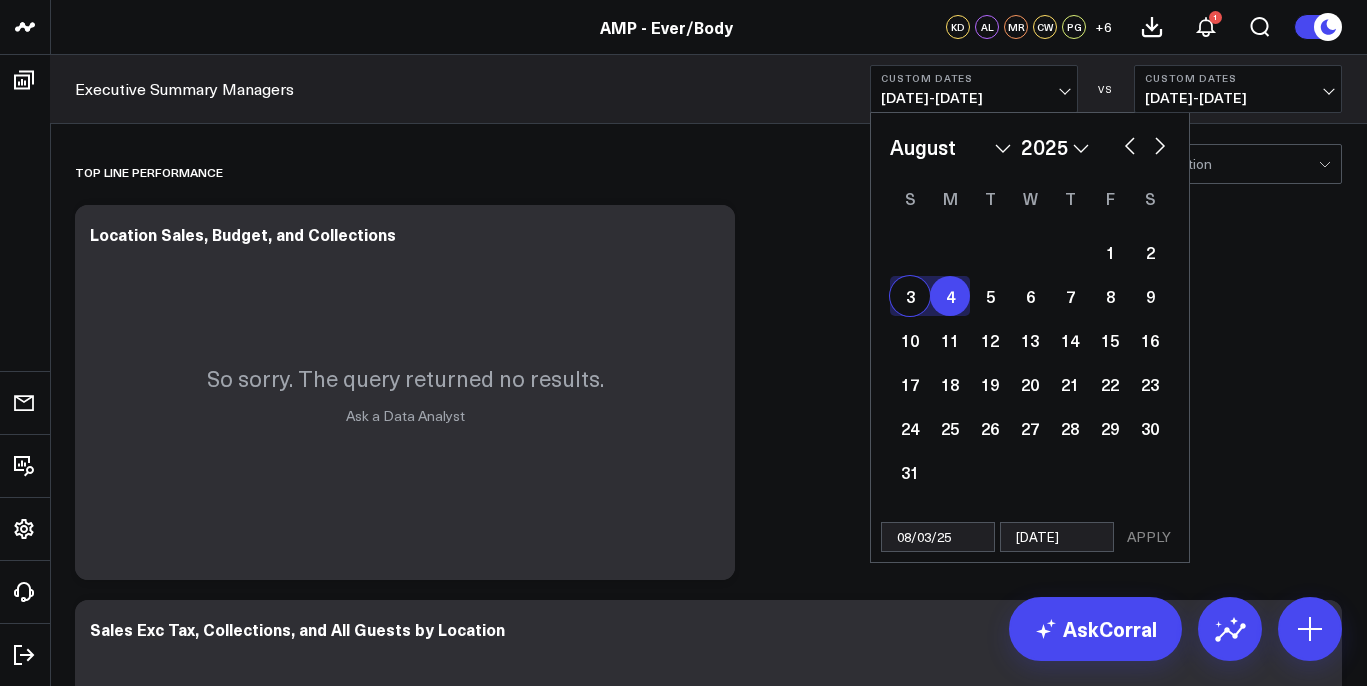 select on "7" 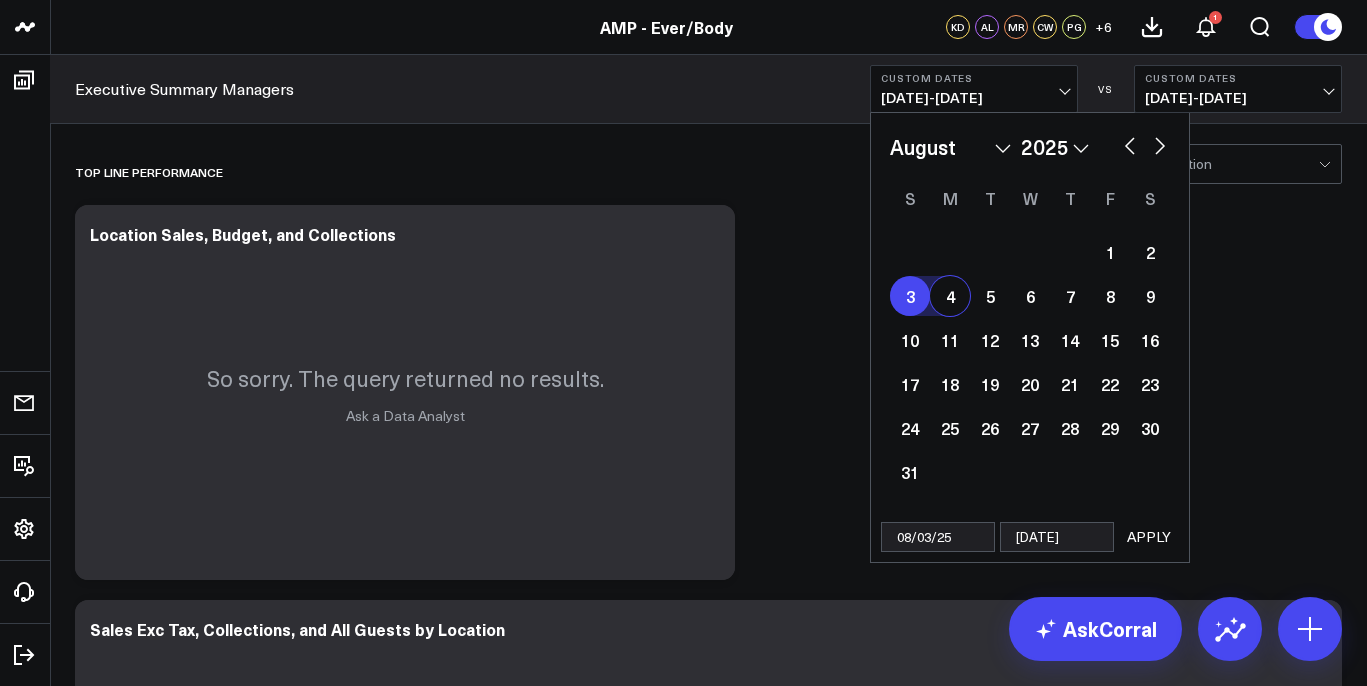 click on "4" at bounding box center (950, 296) 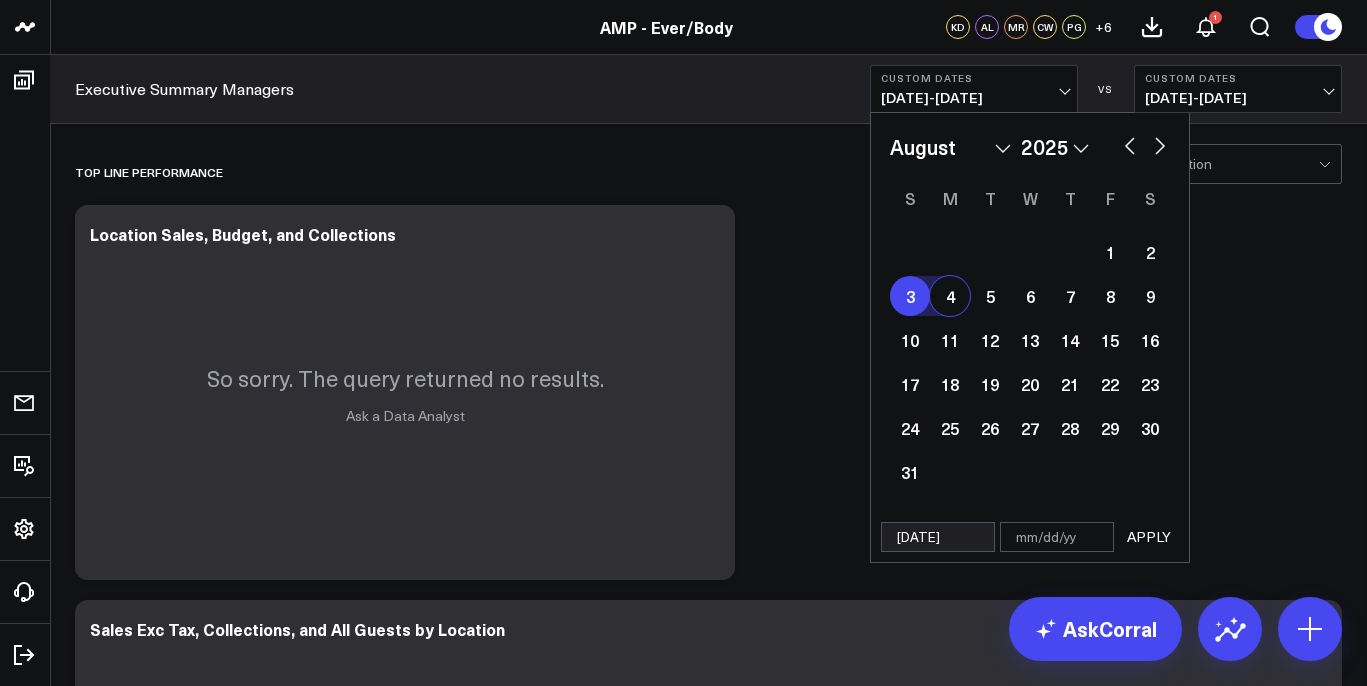 select on "7" 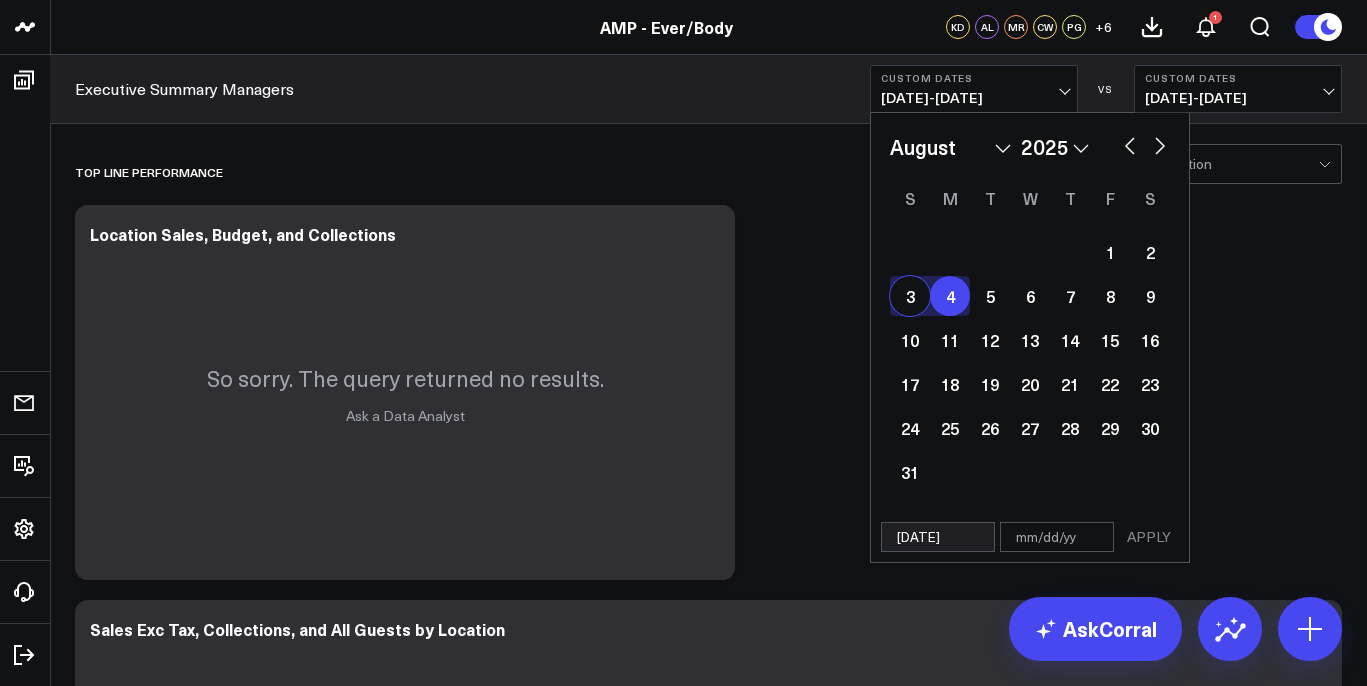 click on "3" at bounding box center [910, 296] 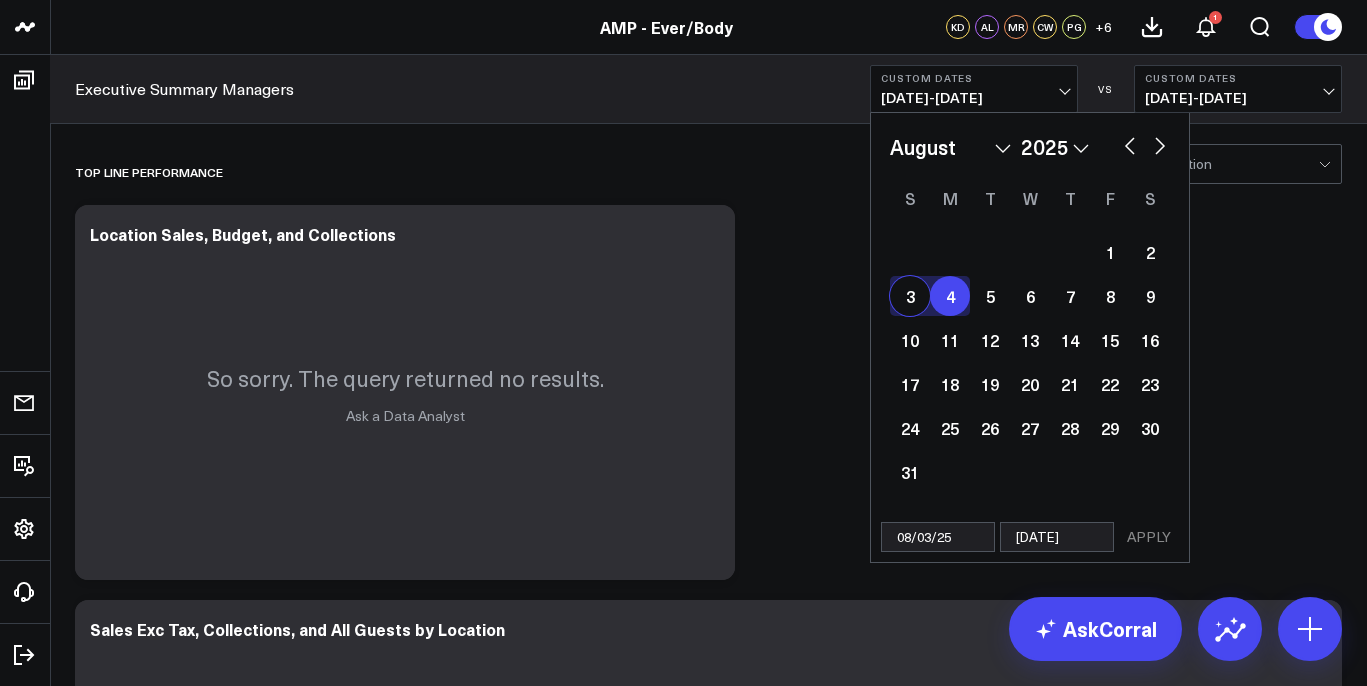 select on "7" 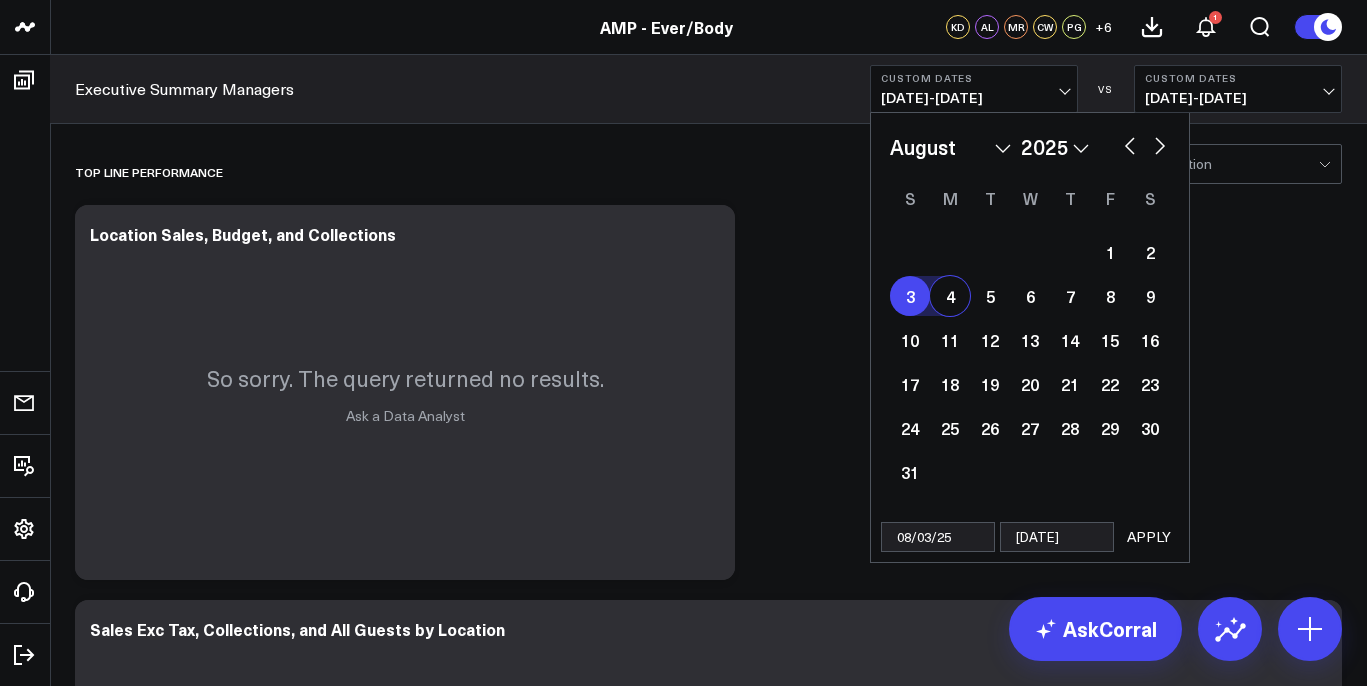 click on "APPLY" at bounding box center [1149, 537] 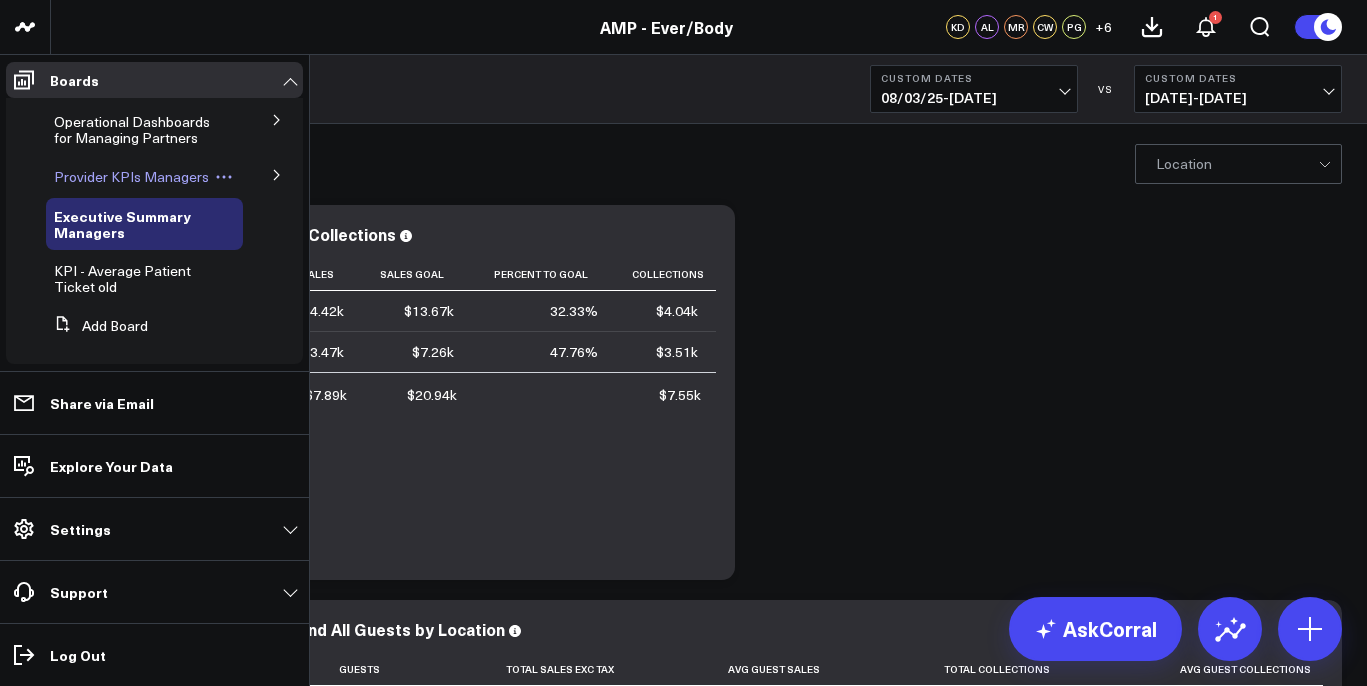 click on "Provider KPIs Managers" at bounding box center (131, 176) 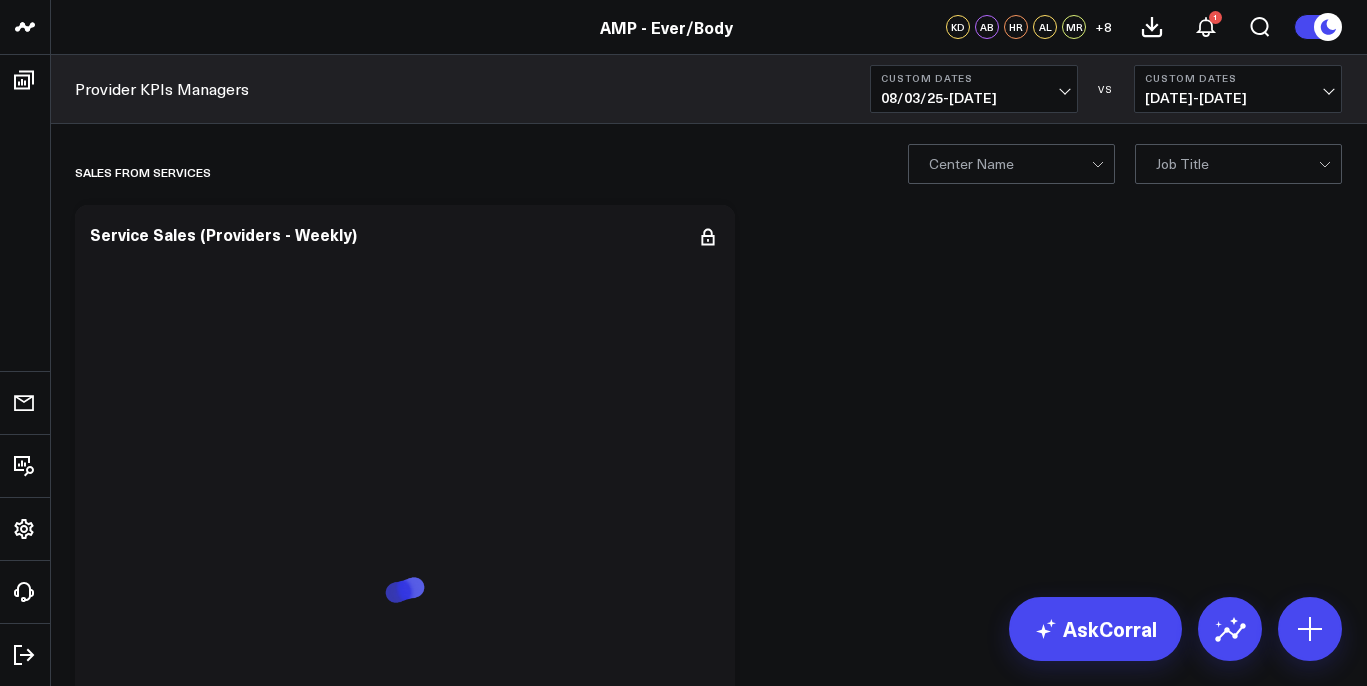scroll, scrollTop: 0, scrollLeft: 0, axis: both 